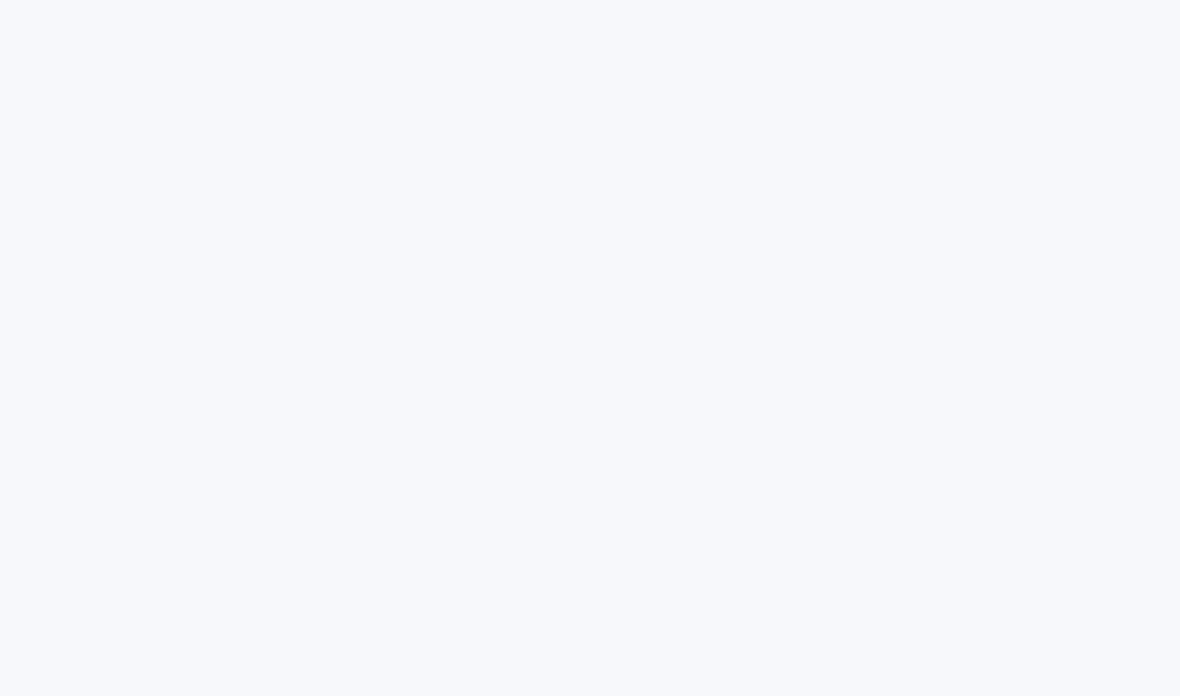 scroll, scrollTop: 0, scrollLeft: 0, axis: both 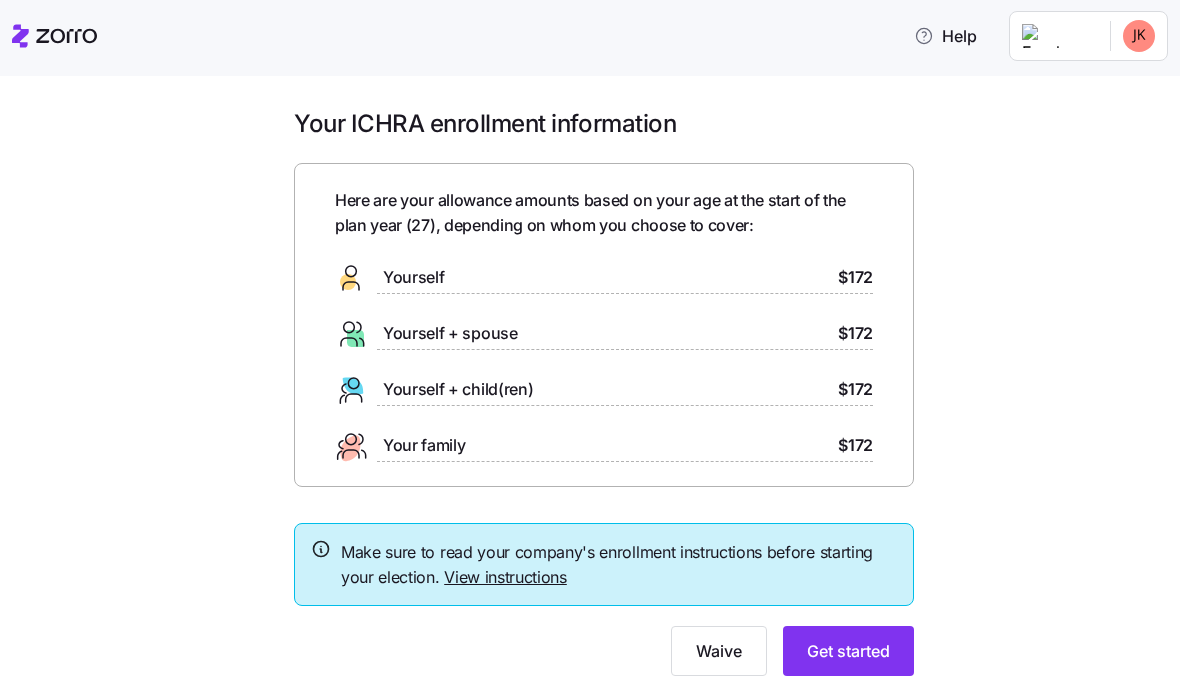 click on "View instructions" at bounding box center (505, 577) 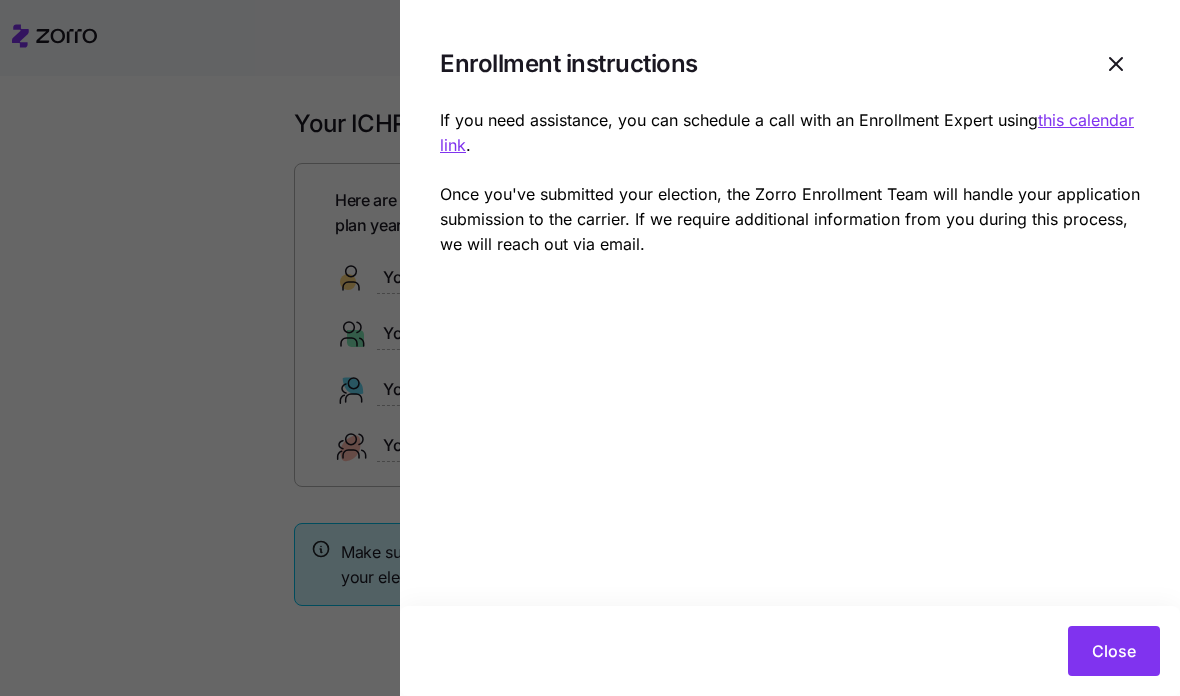 click on "Close" at bounding box center [1114, 651] 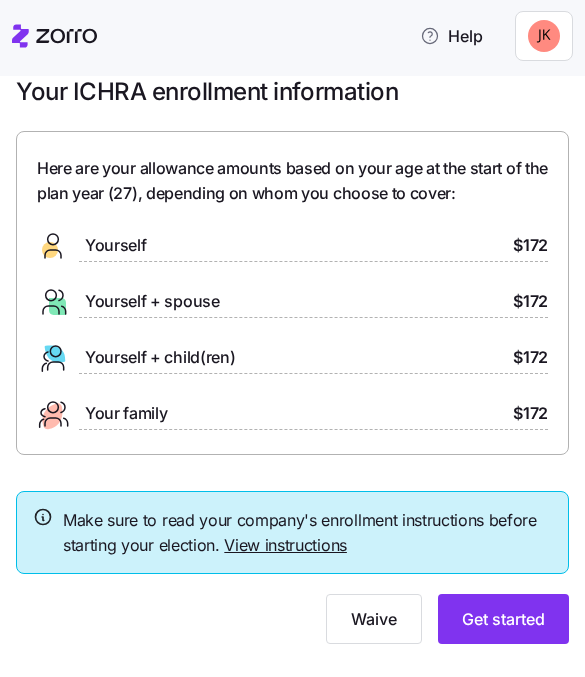 scroll, scrollTop: 0, scrollLeft: 0, axis: both 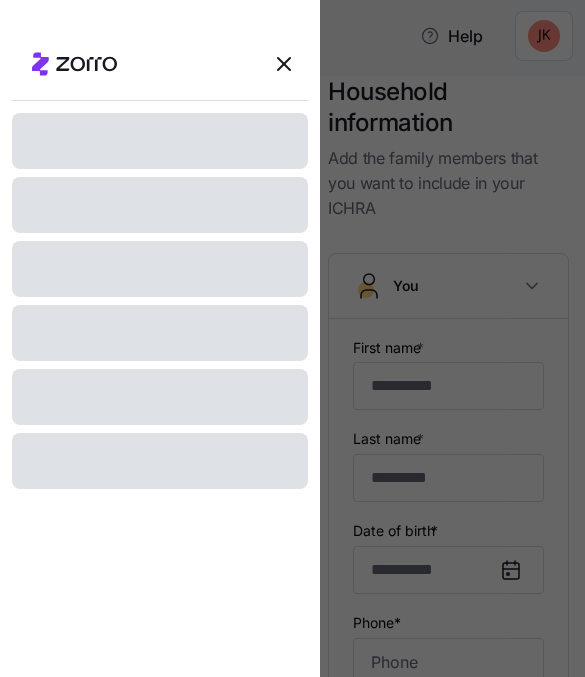type on "*******" 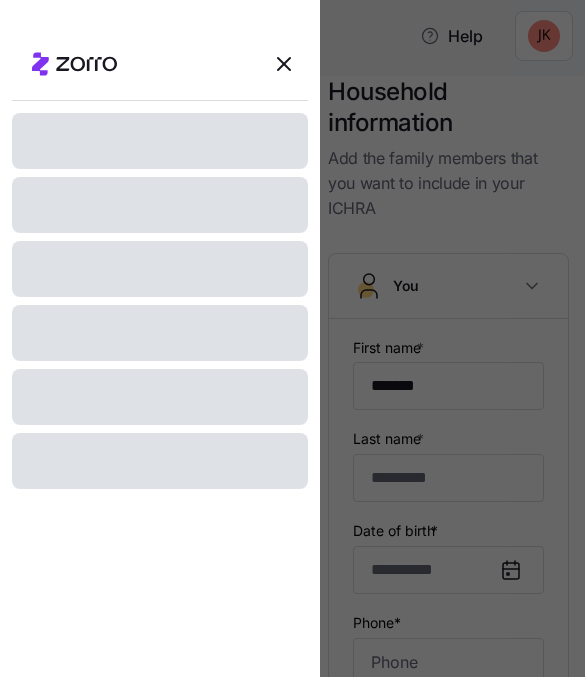 type on "*****" 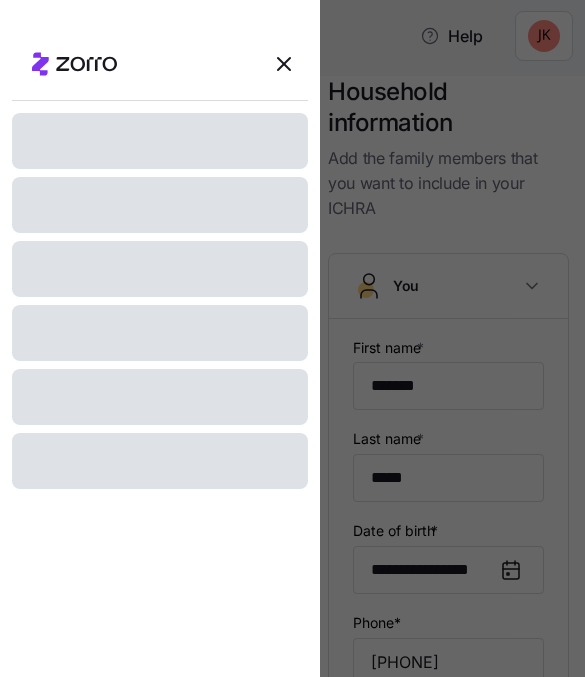type on "**********" 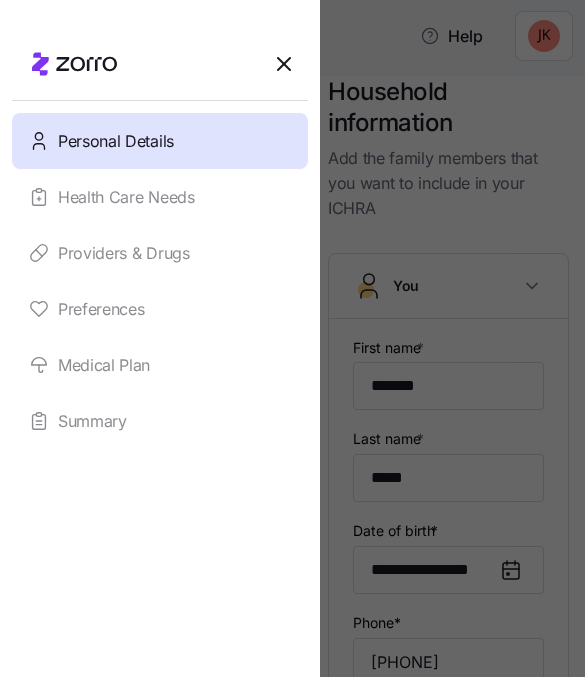 type 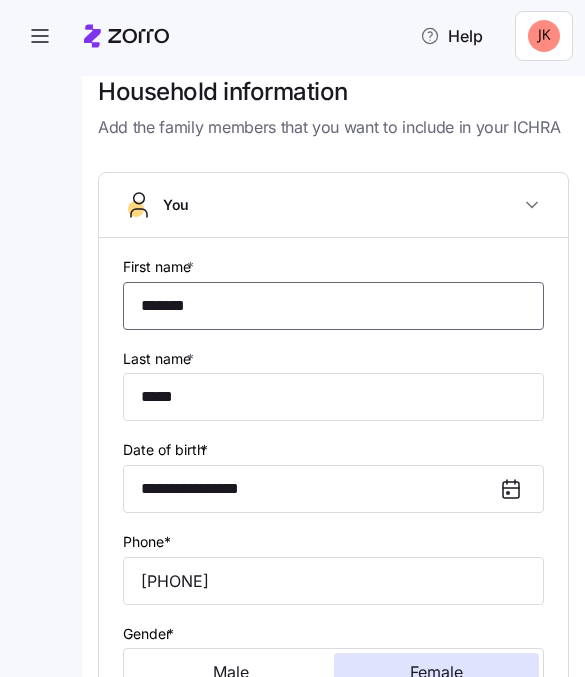 click on "*******" at bounding box center [333, 306] 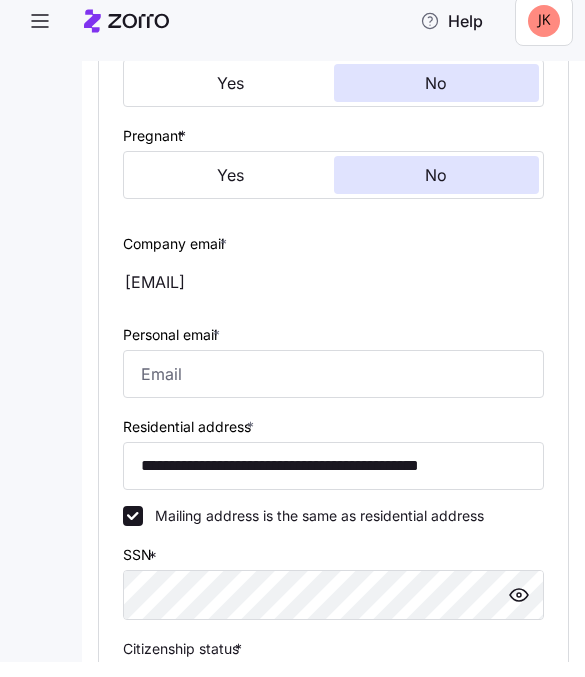 scroll, scrollTop: 669, scrollLeft: 0, axis: vertical 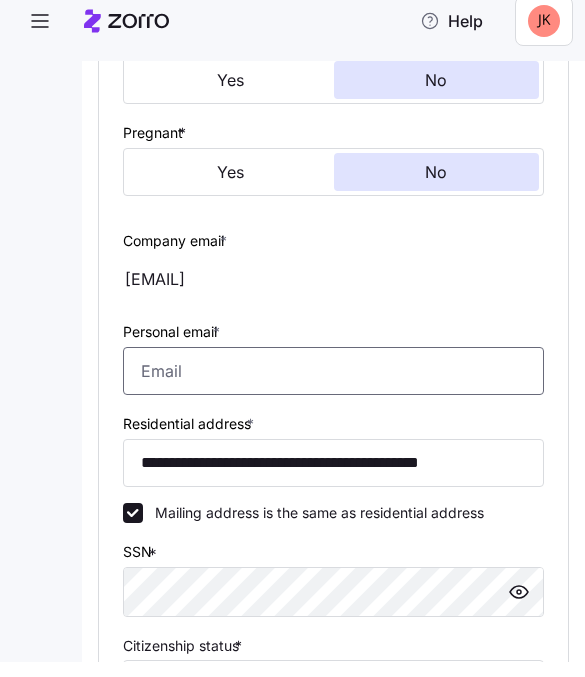 click on "Personal email  *" at bounding box center (333, 386) 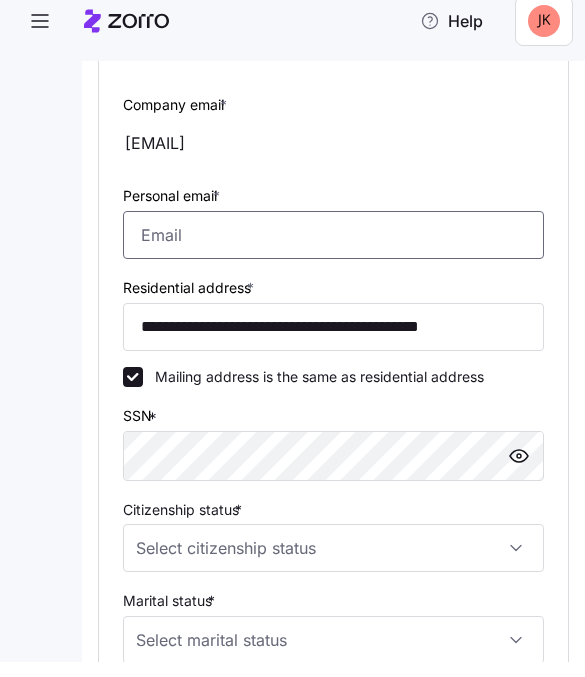 scroll, scrollTop: 807, scrollLeft: 0, axis: vertical 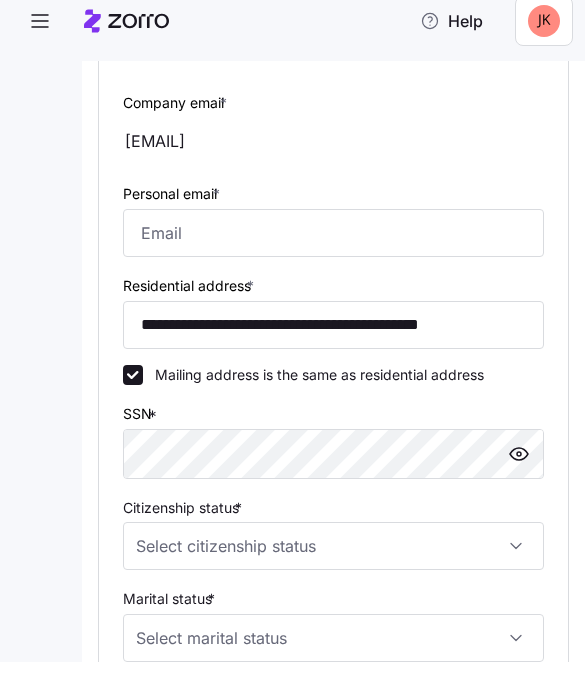 click on "Citizenship status  *" at bounding box center [333, 561] 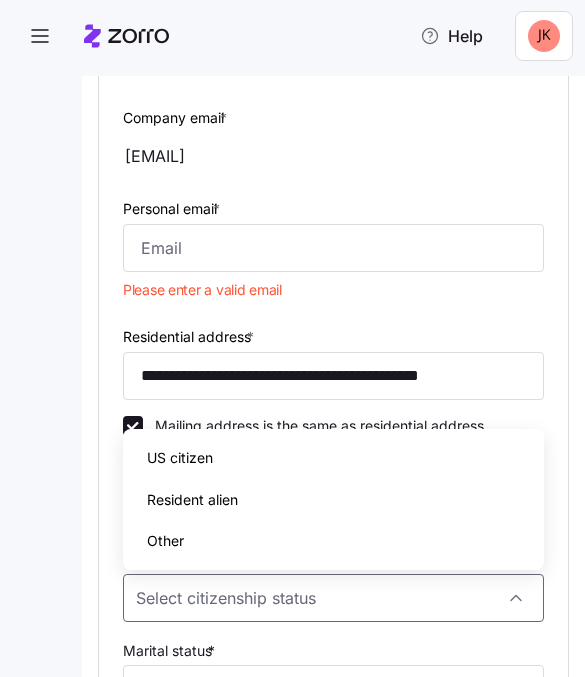 click on "Mailing address is the same as residential address" at bounding box center [313, 426] 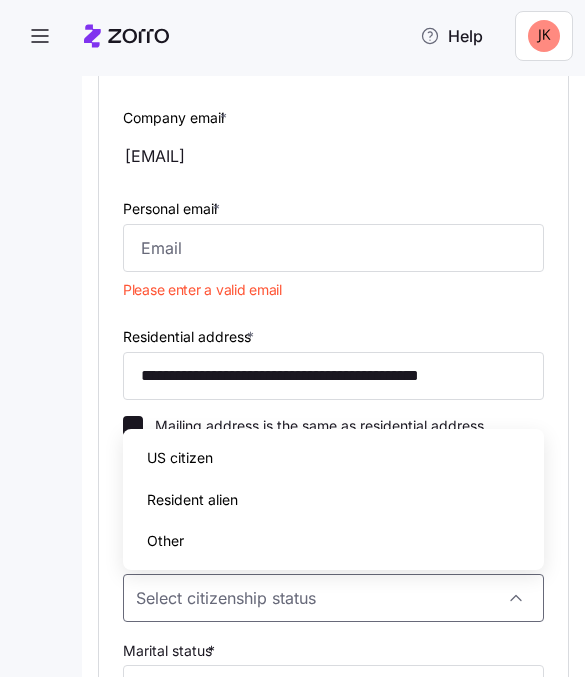 checkbox on "false" 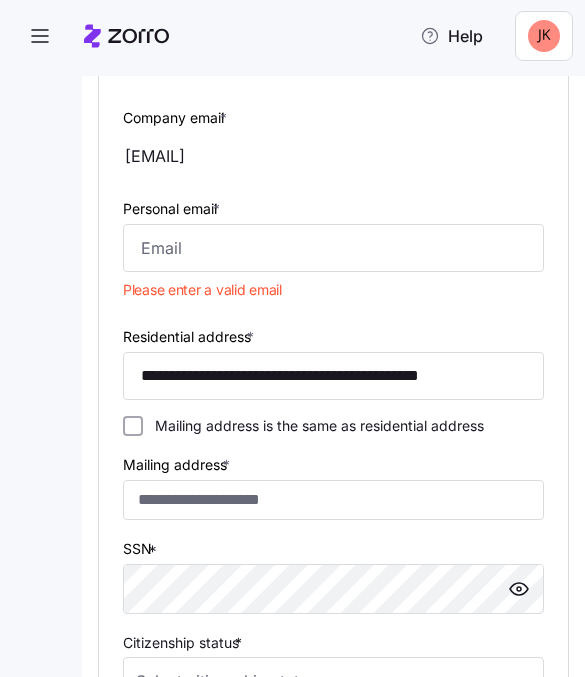 click on "Personal email  *" at bounding box center [333, 248] 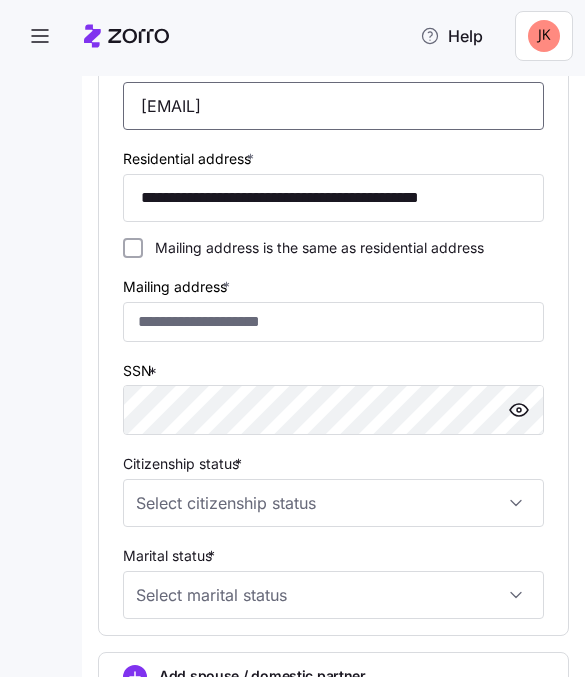 scroll, scrollTop: 950, scrollLeft: 0, axis: vertical 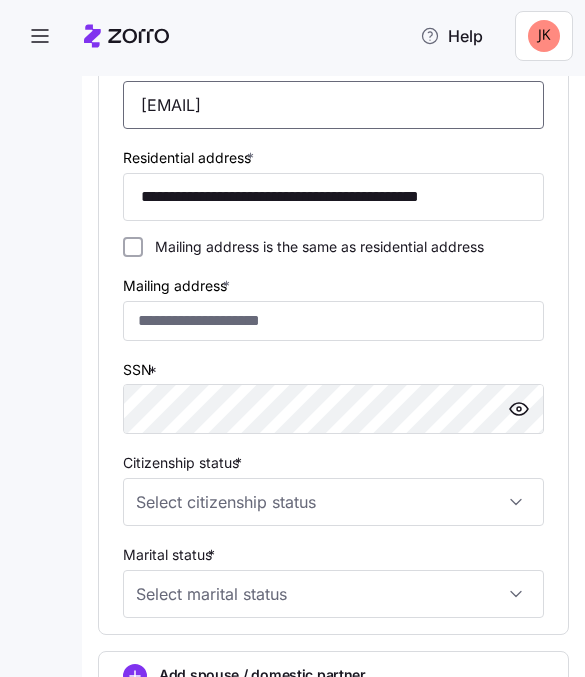 type on "[EMAIL]" 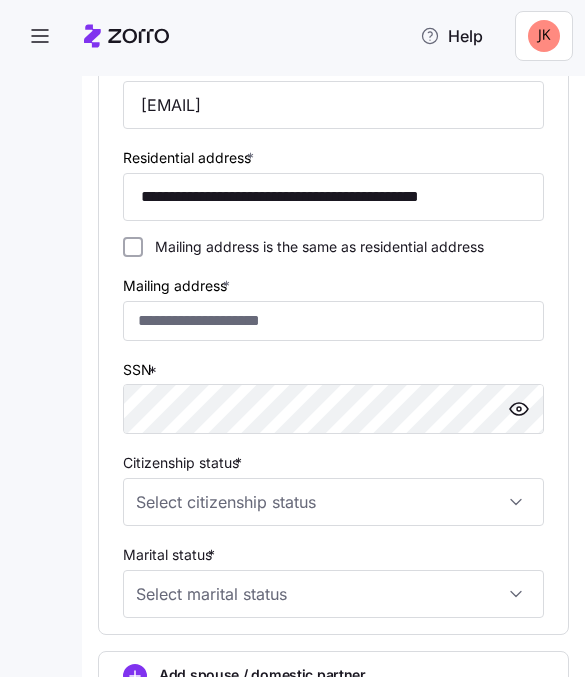 click on "Citizenship status  *" at bounding box center (333, 488) 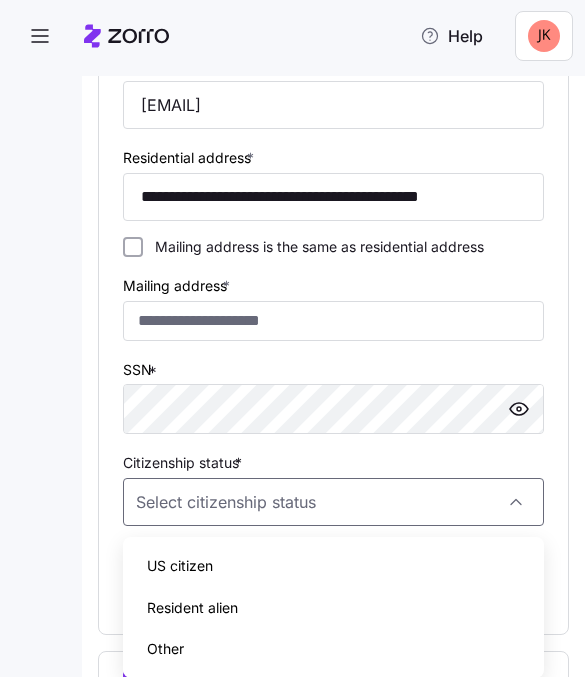 click on "US citizen" at bounding box center [333, 566] 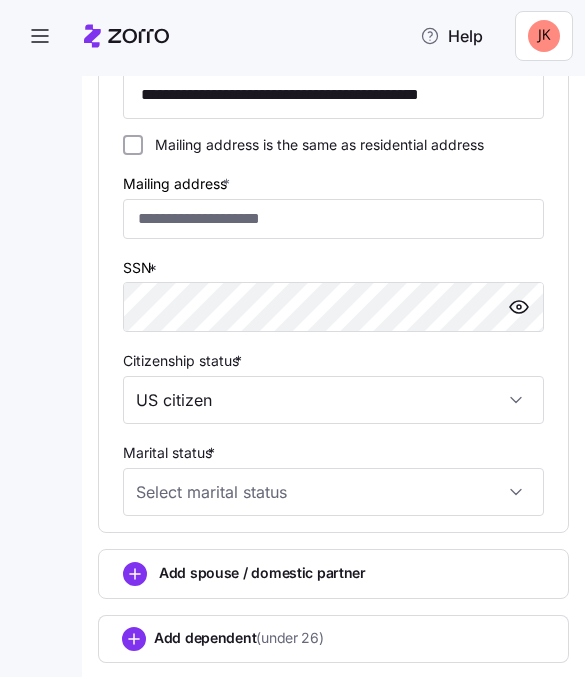 scroll, scrollTop: 1055, scrollLeft: 0, axis: vertical 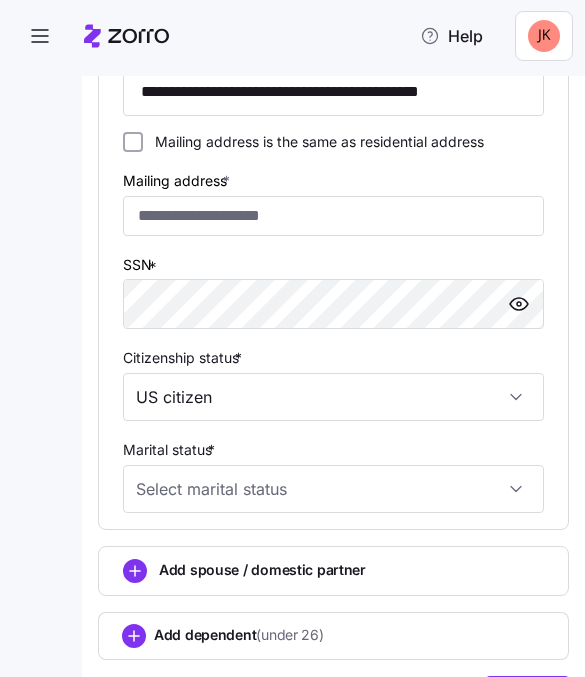 click on "Marital status  *" at bounding box center [333, 489] 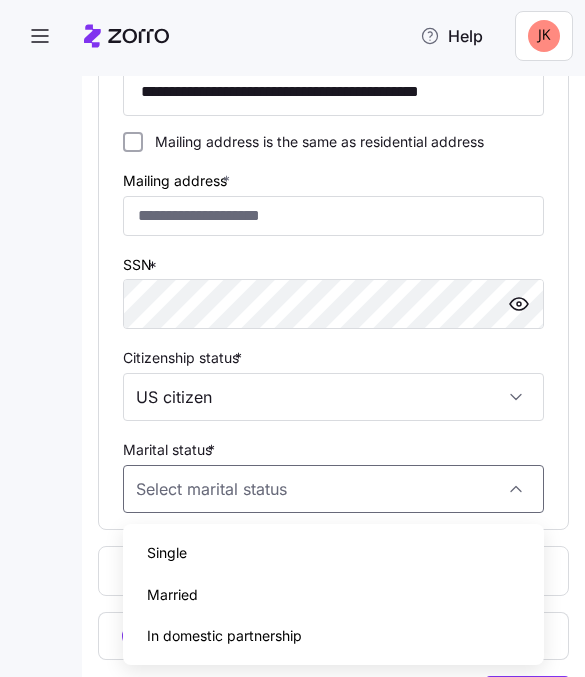 click on "Single" at bounding box center [333, 553] 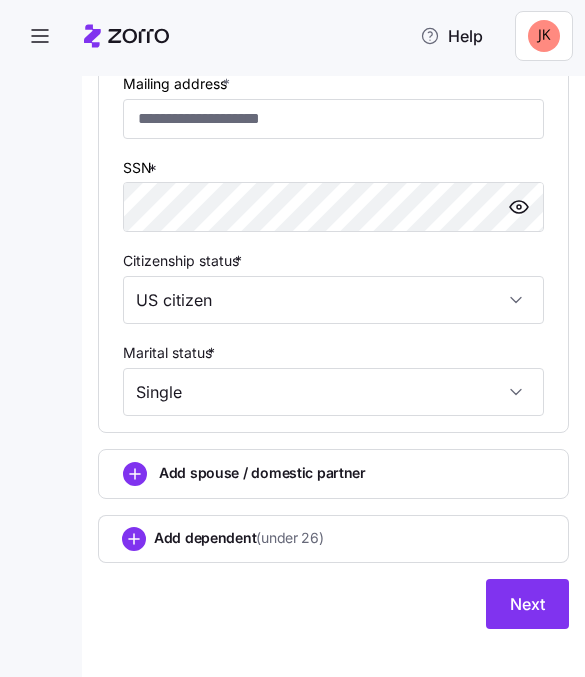 scroll, scrollTop: 1155, scrollLeft: 0, axis: vertical 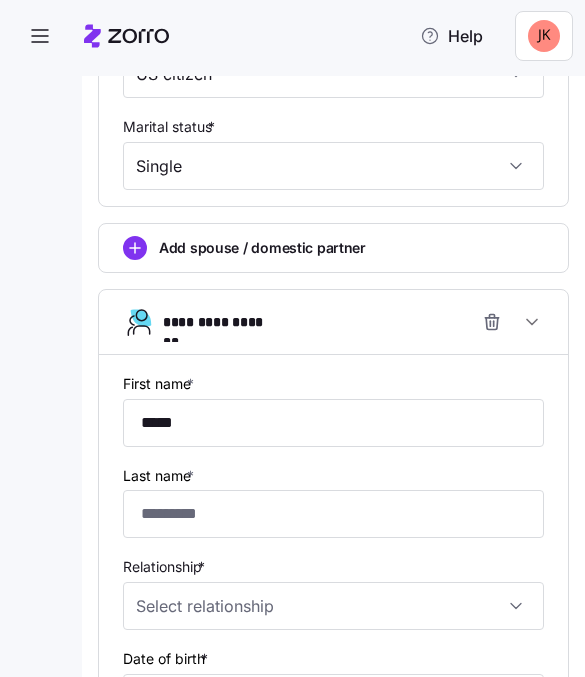 type on "*****" 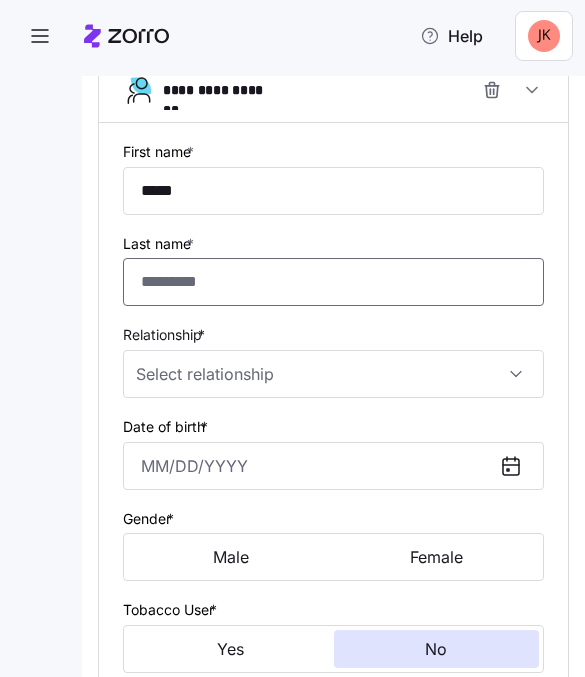 scroll, scrollTop: 1648, scrollLeft: 0, axis: vertical 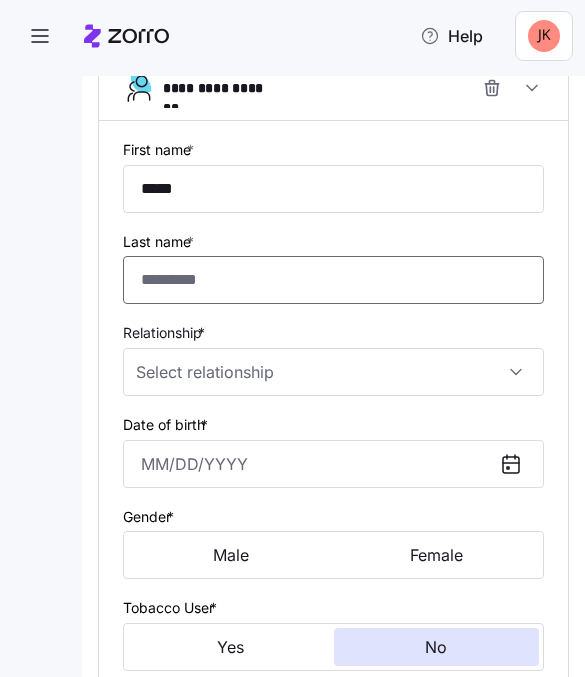 click on "Last name  *" at bounding box center (333, 280) 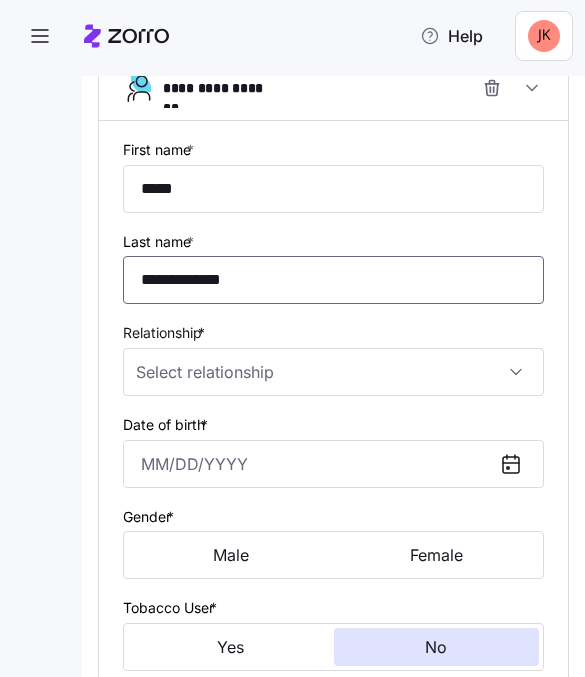type on "**********" 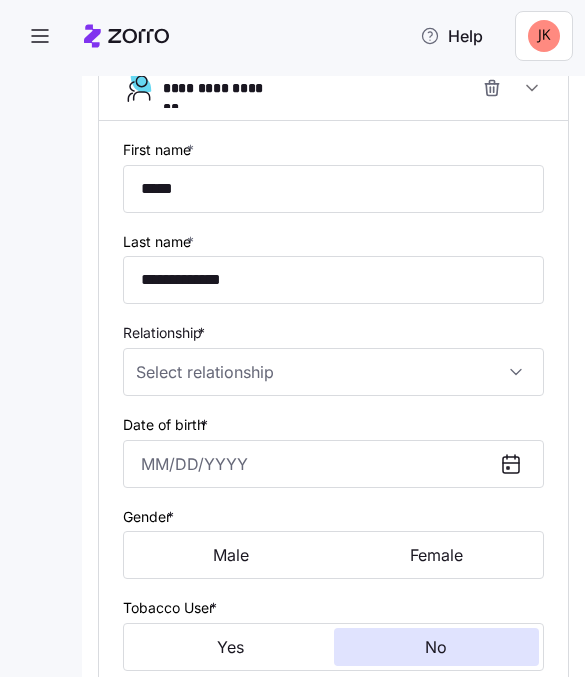 click on "Relationship  *" at bounding box center [333, 372] 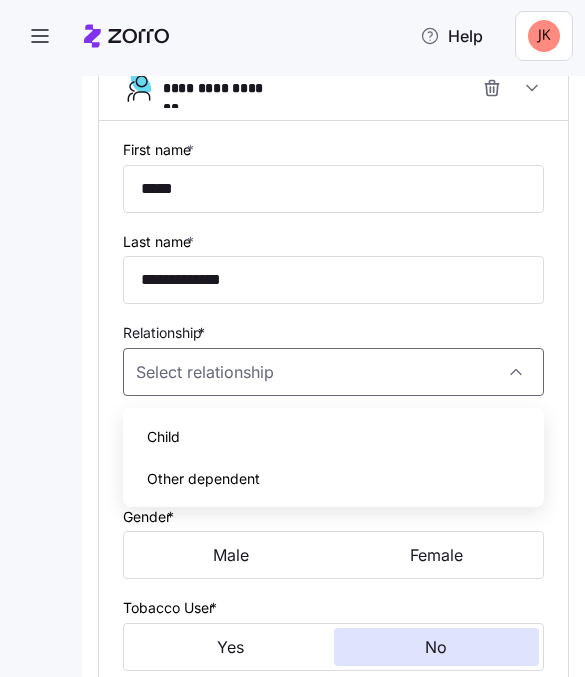 click on "Child" at bounding box center [333, 437] 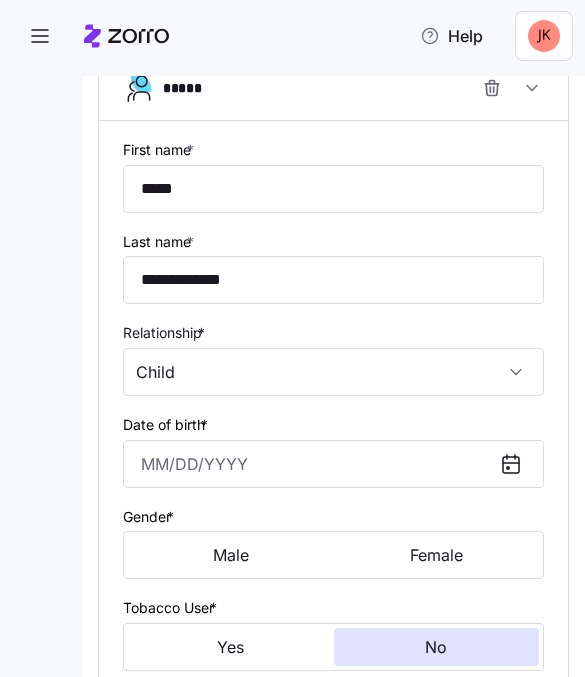 click on "Date of birth  *" at bounding box center (333, 464) 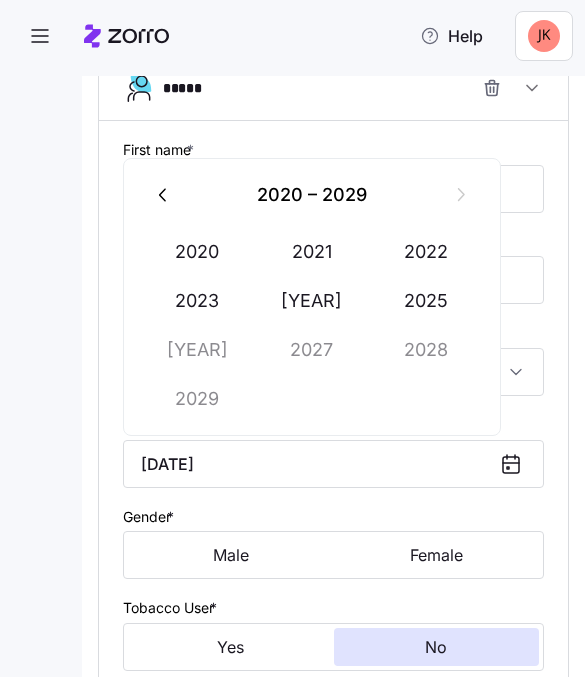 type on "[DATE]" 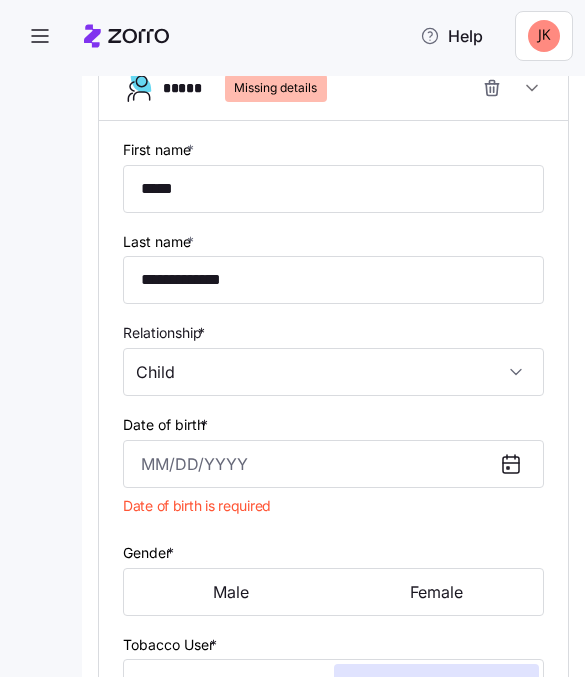 click on "Date of birth  *" at bounding box center [333, 464] 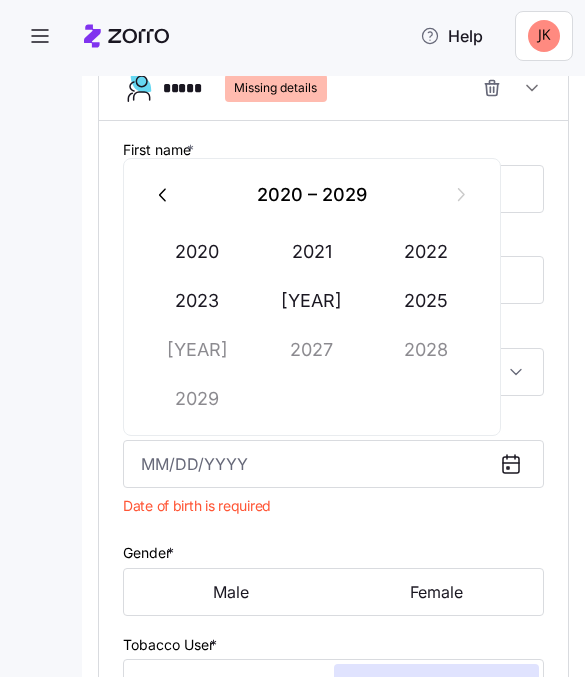 click 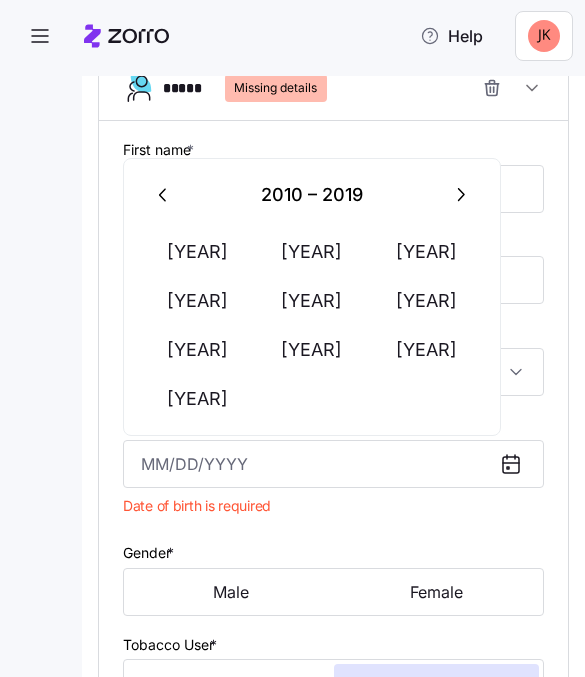 click on "[YEAR]" at bounding box center [198, 350] 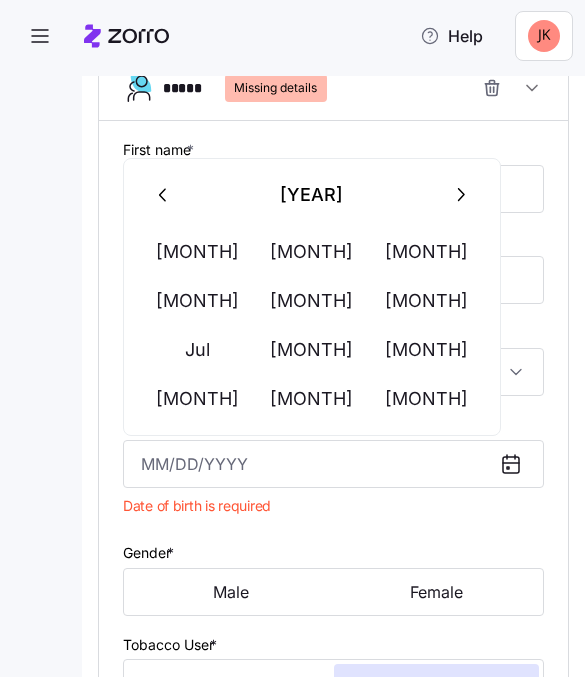 click on "[MONTH]" at bounding box center (198, 301) 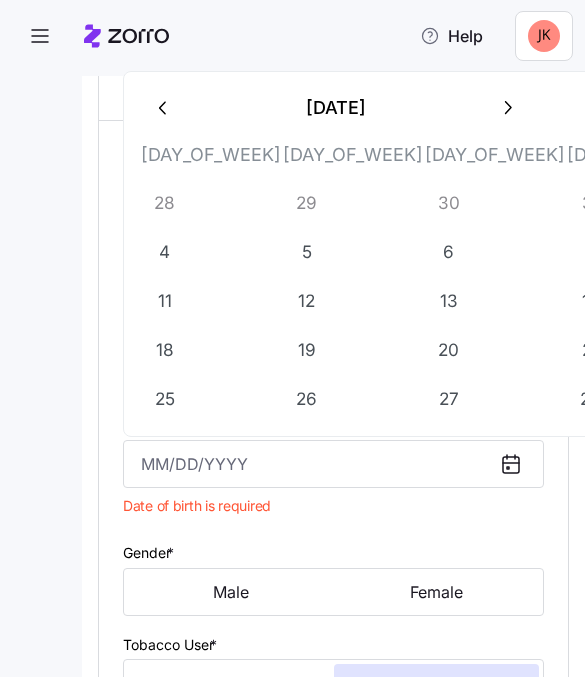 click on "1" at bounding box center [733, 203] 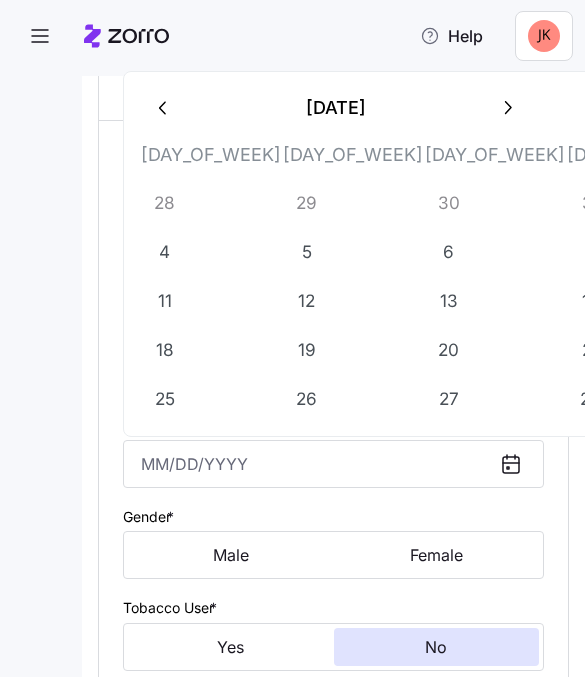 type on "[DATE]" 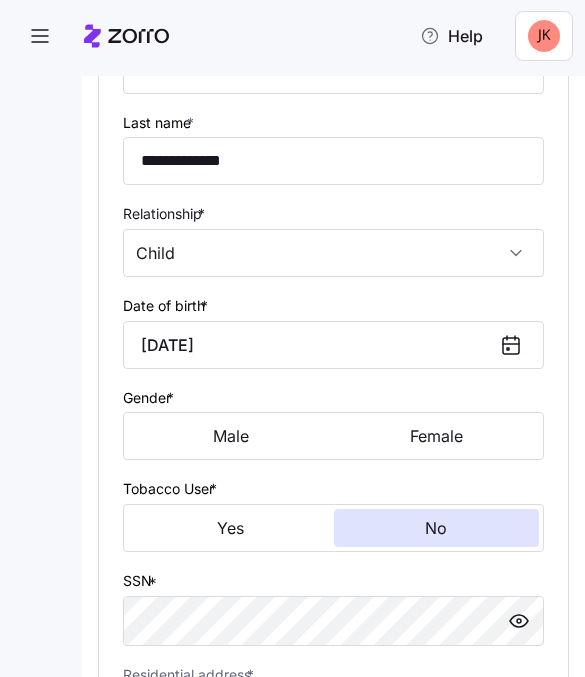 scroll, scrollTop: 1772, scrollLeft: 0, axis: vertical 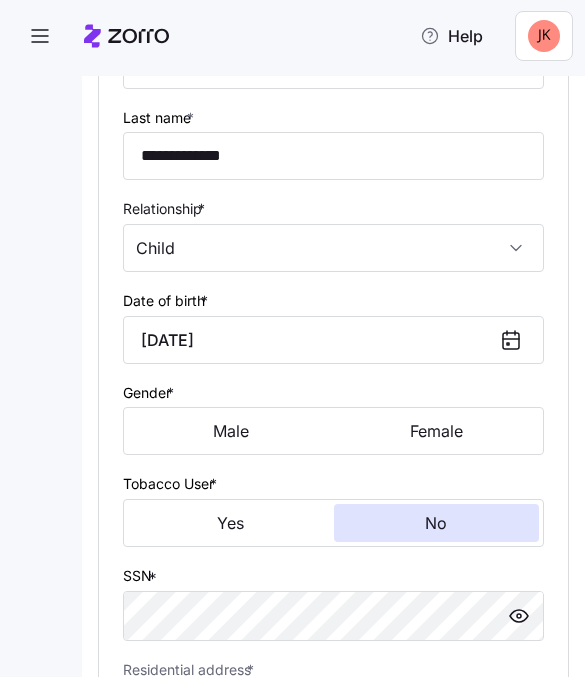 click on "Male" at bounding box center (231, 431) 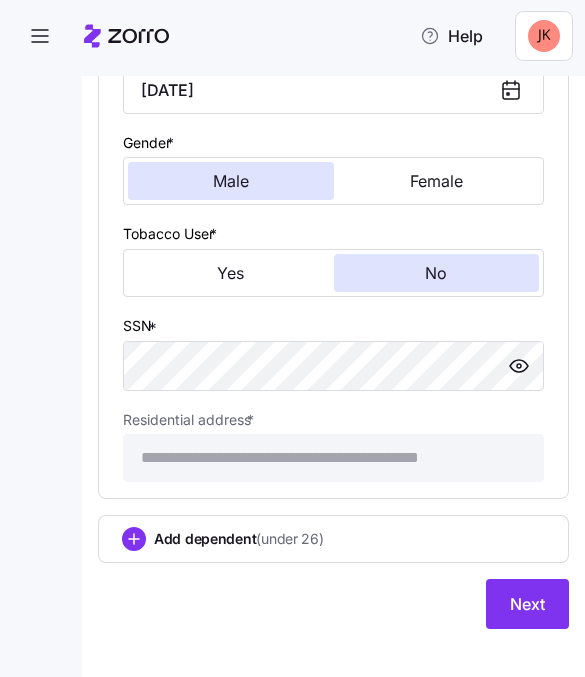 scroll, scrollTop: 2028, scrollLeft: 0, axis: vertical 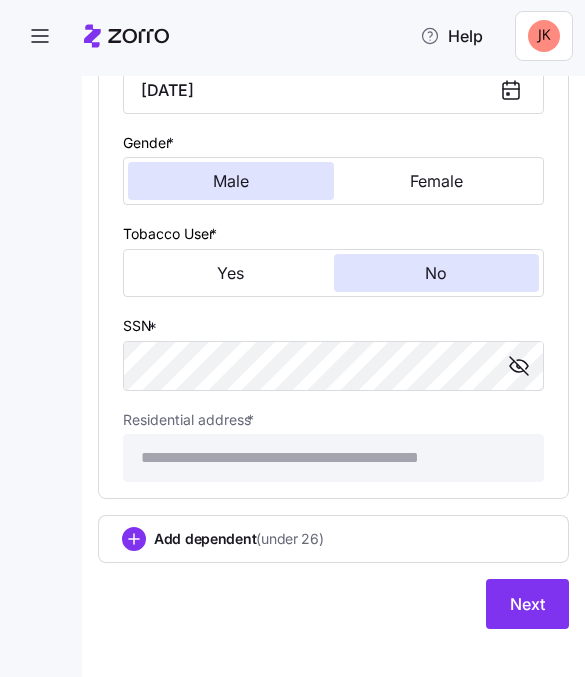 click on "Add dependent  (under 26)" at bounding box center (239, 539) 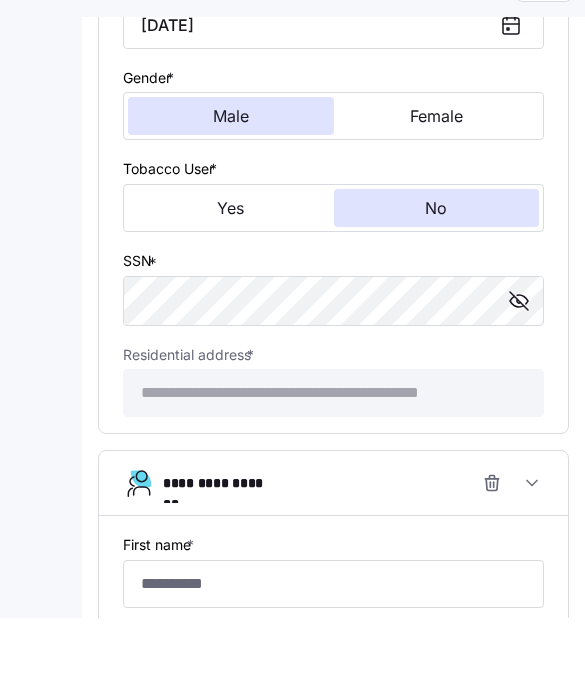 type on "*" 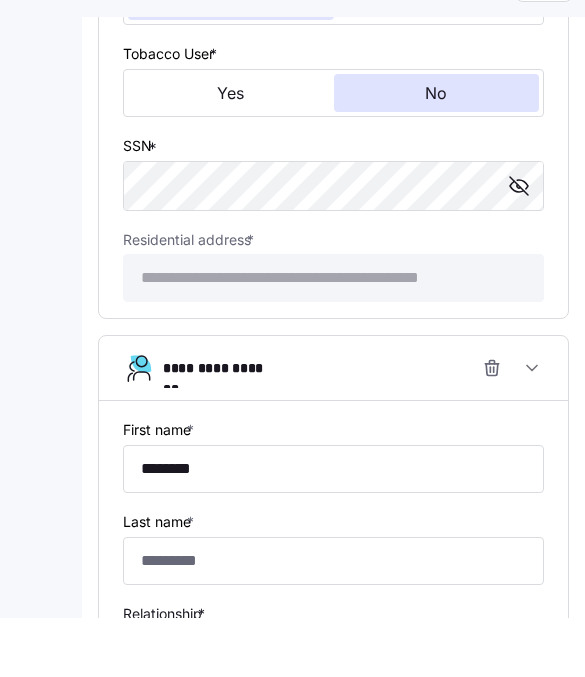 scroll, scrollTop: 2191, scrollLeft: 0, axis: vertical 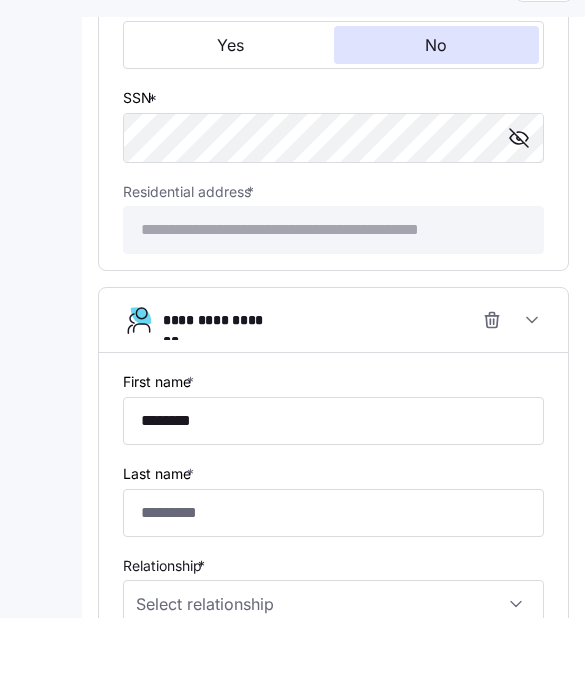type on "********" 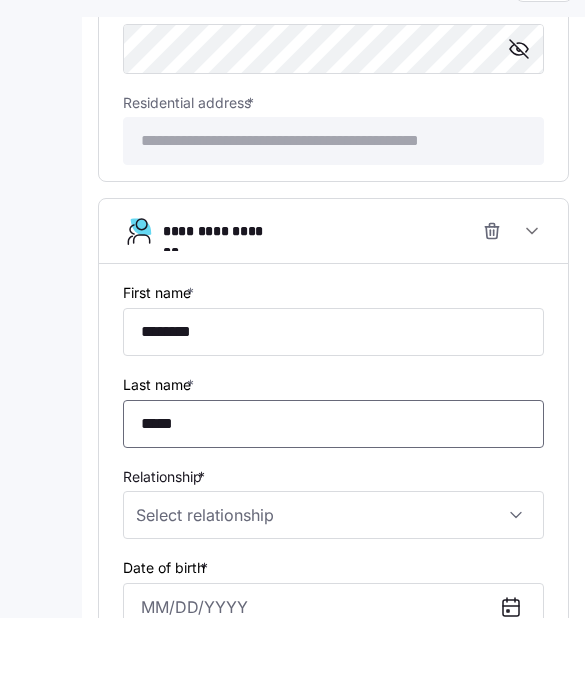 scroll, scrollTop: 2294, scrollLeft: 0, axis: vertical 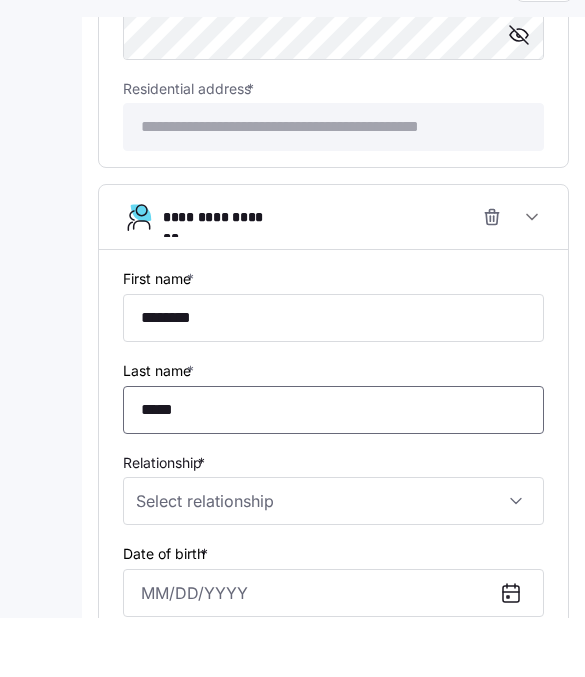 type on "*****" 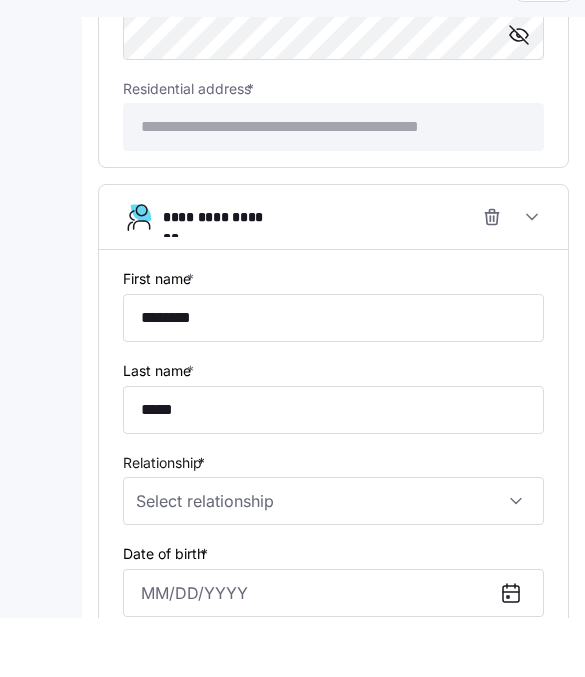 click on "Relationship  *" at bounding box center [333, 560] 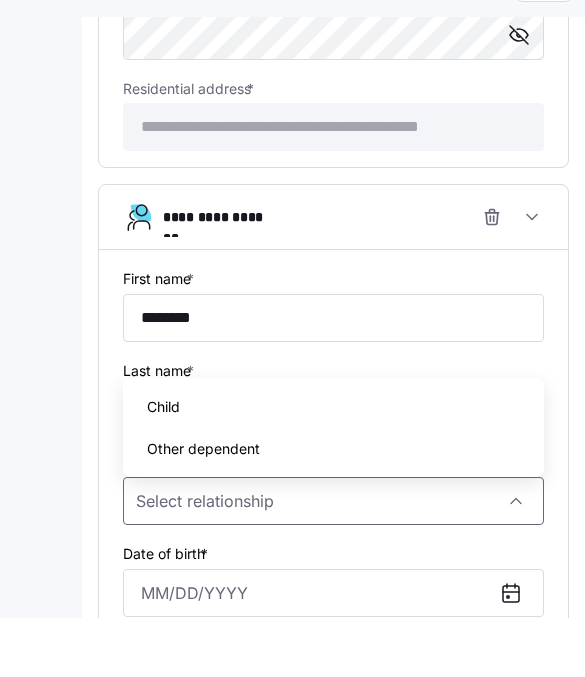 click on "Child" at bounding box center [333, 466] 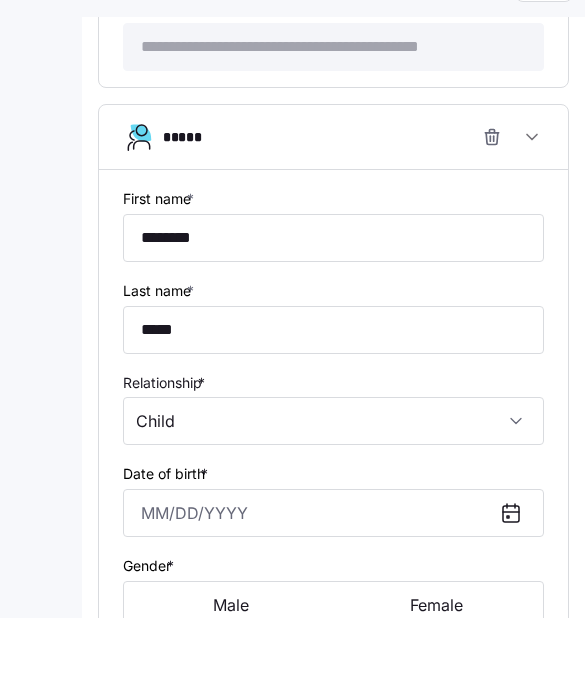 scroll, scrollTop: 2375, scrollLeft: 0, axis: vertical 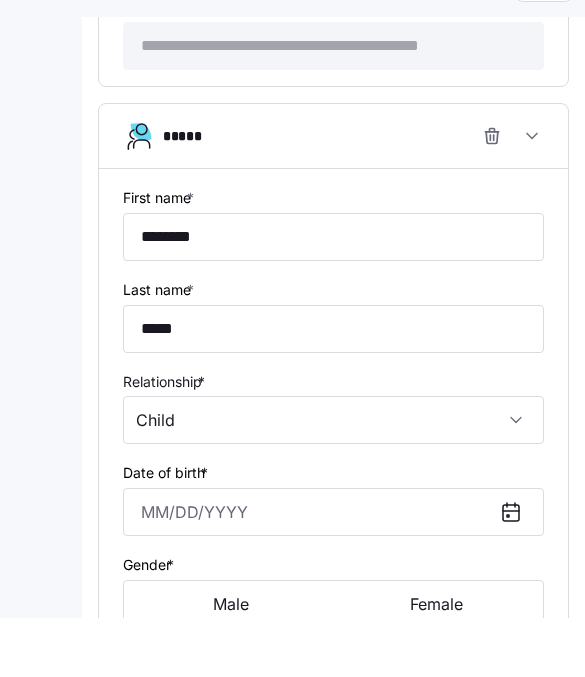 click at bounding box center [519, 571] 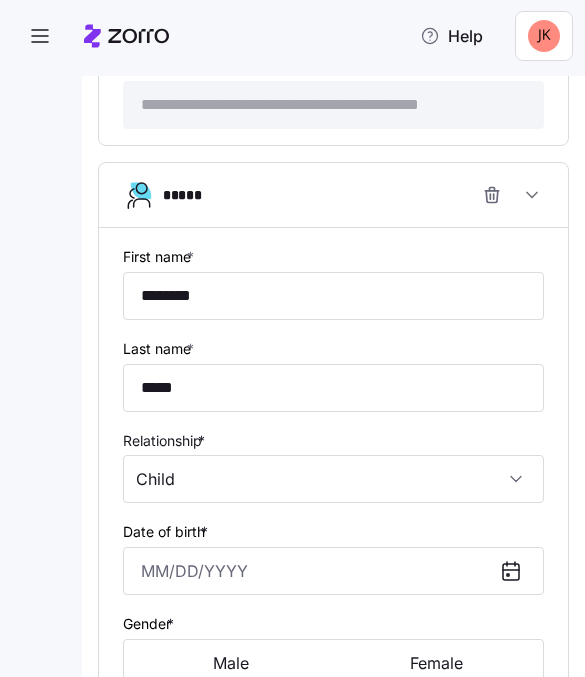 click on "Child" at bounding box center (333, 479) 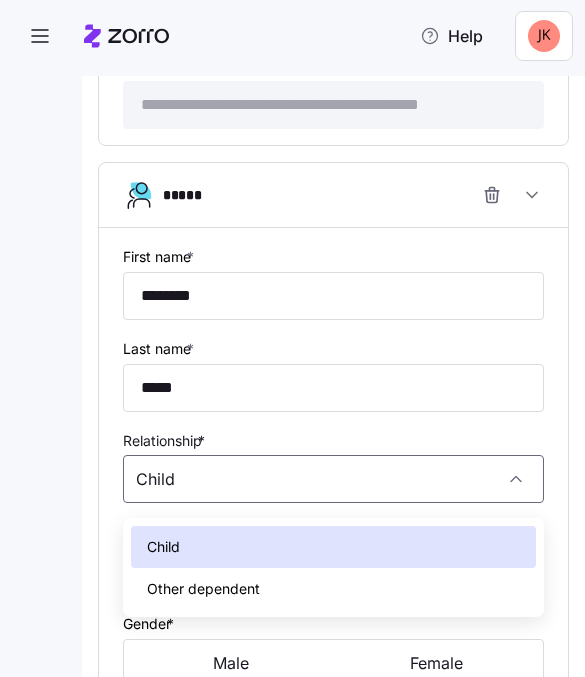 click on "Child" at bounding box center (333, 547) 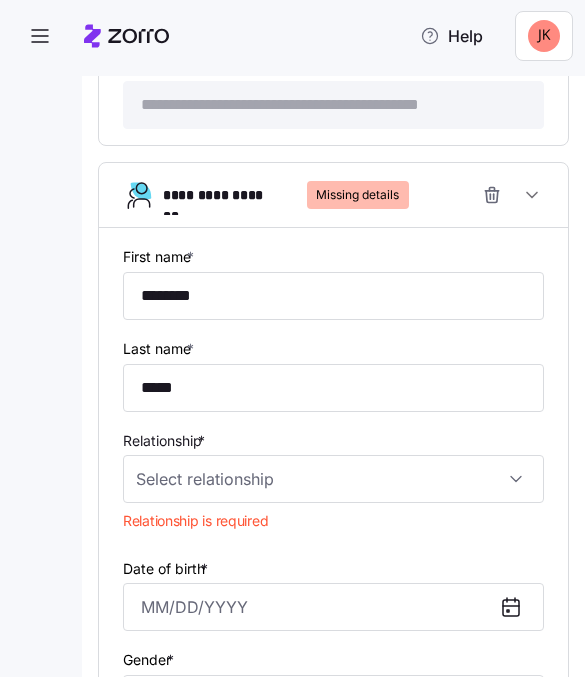 click on "Date of birth  *" at bounding box center [333, 594] 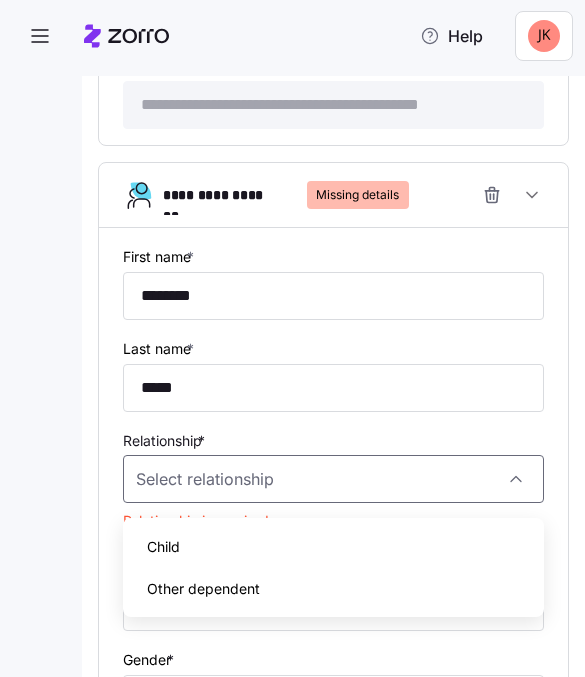 click on "Child" at bounding box center [163, 547] 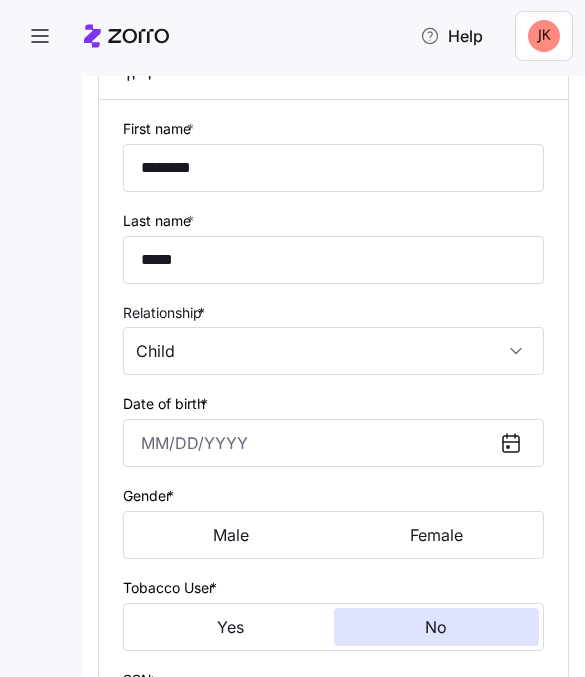 scroll, scrollTop: 2527, scrollLeft: 0, axis: vertical 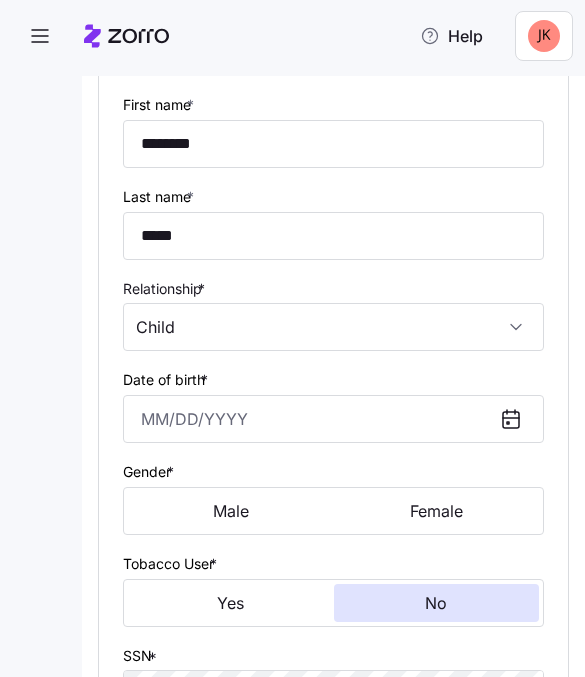click 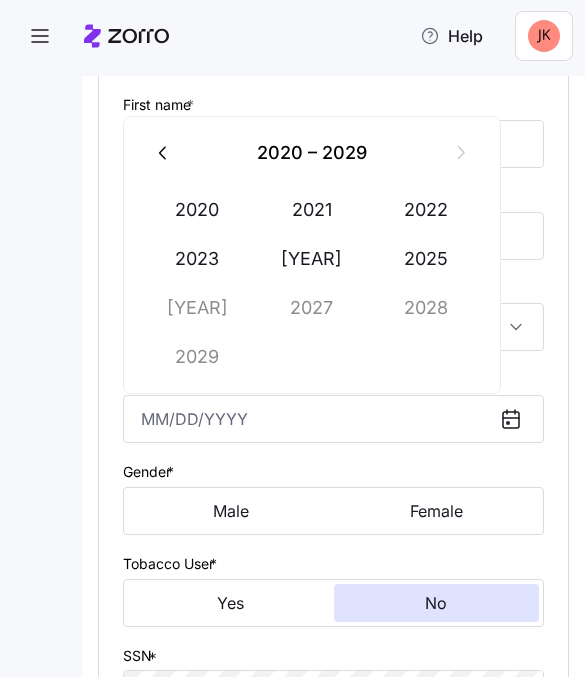 click on "2020" at bounding box center (198, 210) 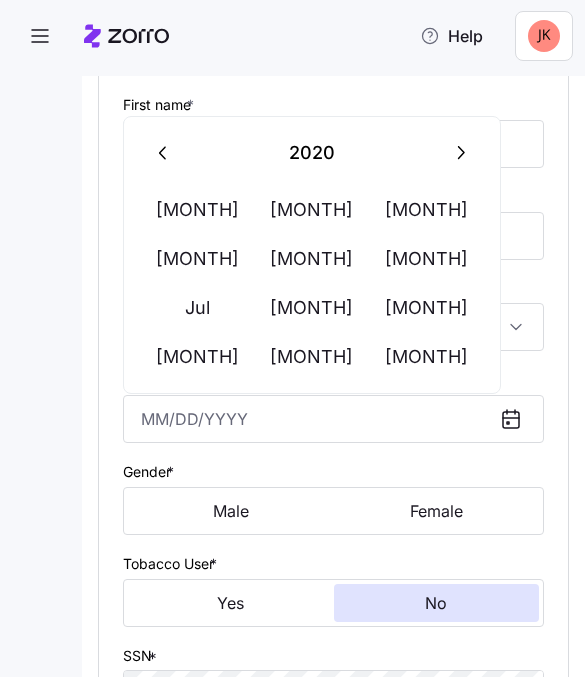 click on "[MONTH]" at bounding box center (312, 357) 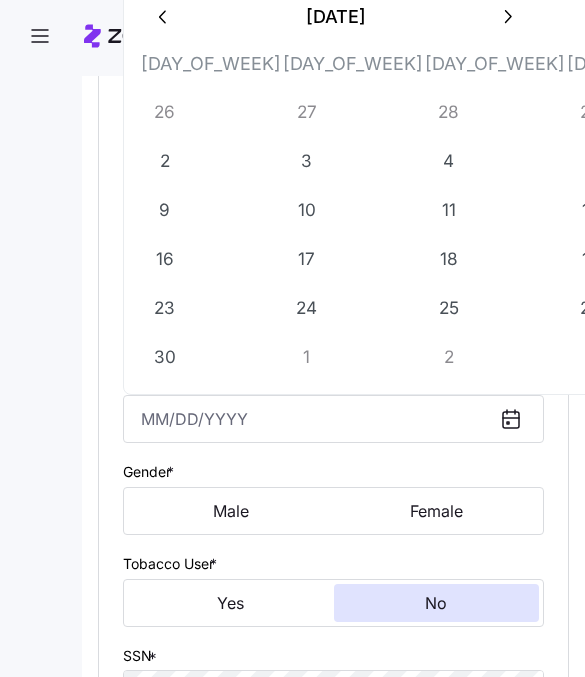 click on "5" at bounding box center (591, 161) 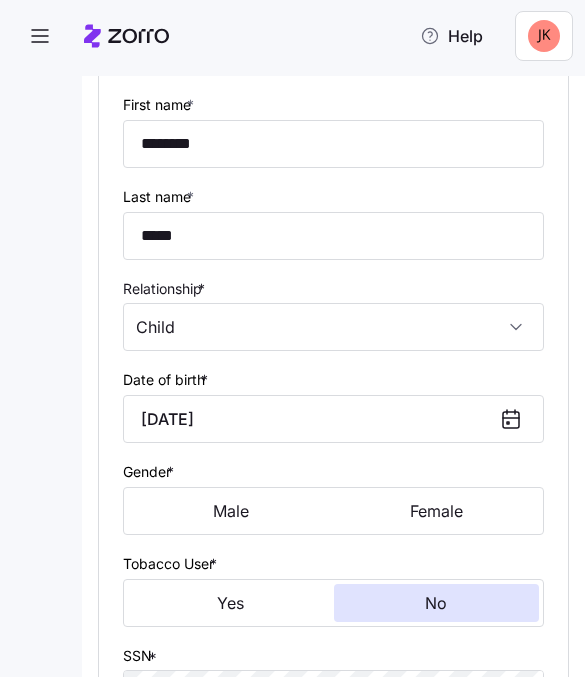 click on "Female" at bounding box center [437, 511] 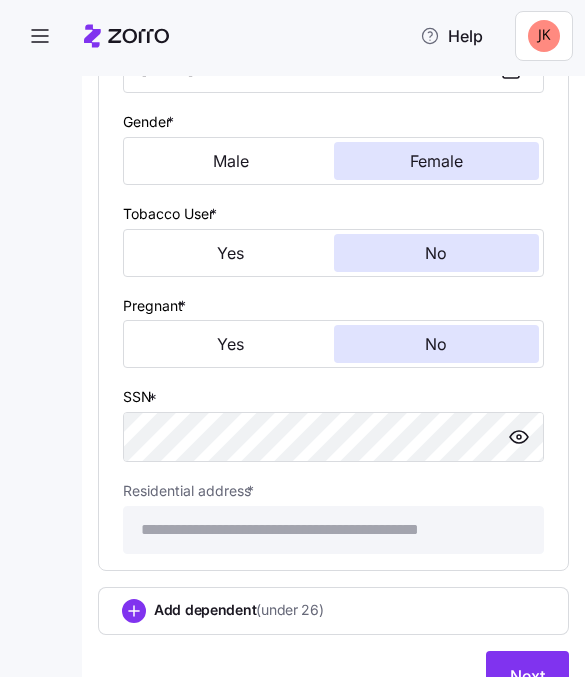 scroll, scrollTop: 2880, scrollLeft: 0, axis: vertical 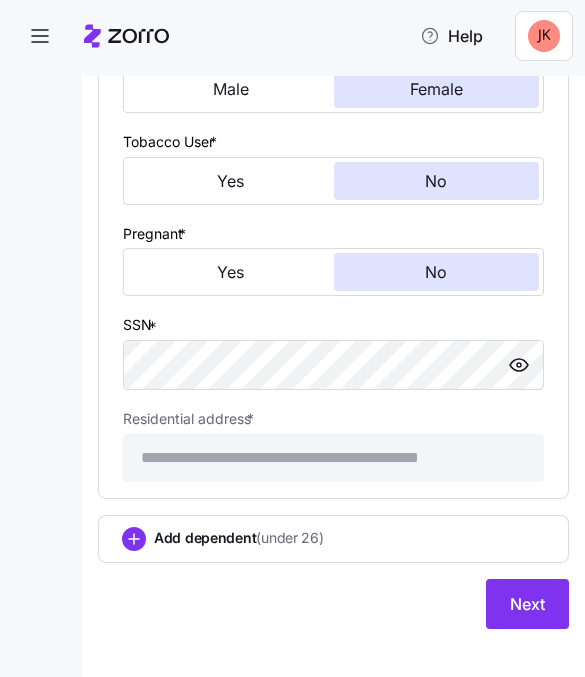click 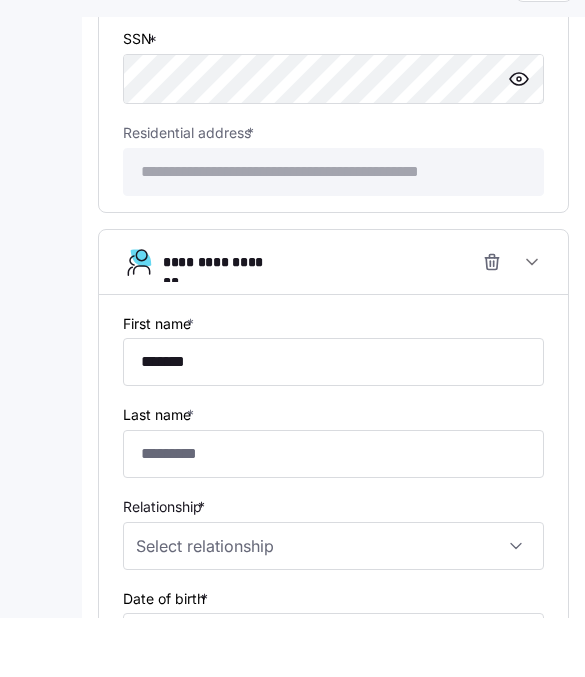 scroll, scrollTop: 3190, scrollLeft: 0, axis: vertical 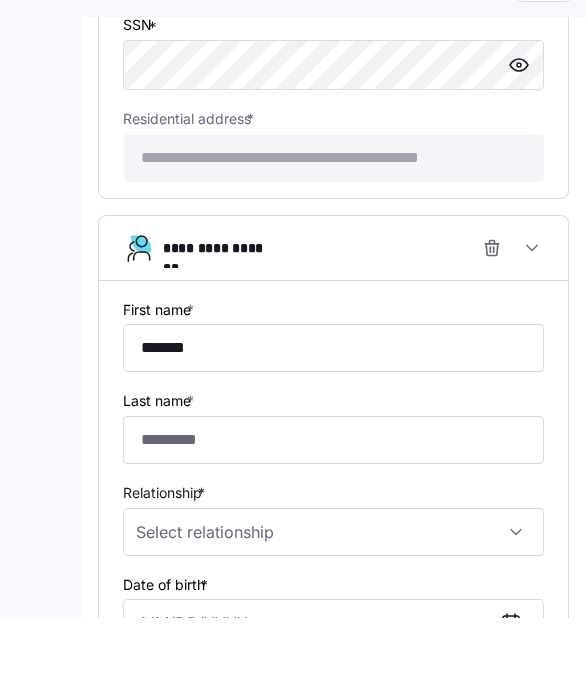 type on "*******" 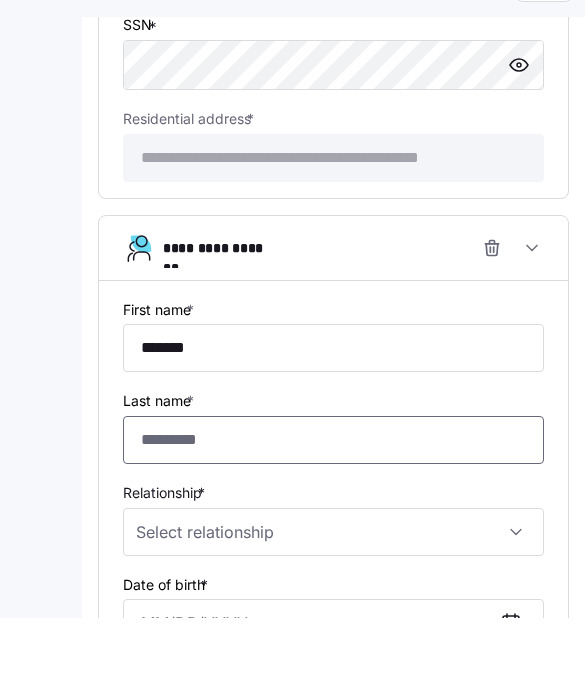 click on "Last name  *" at bounding box center [333, 499] 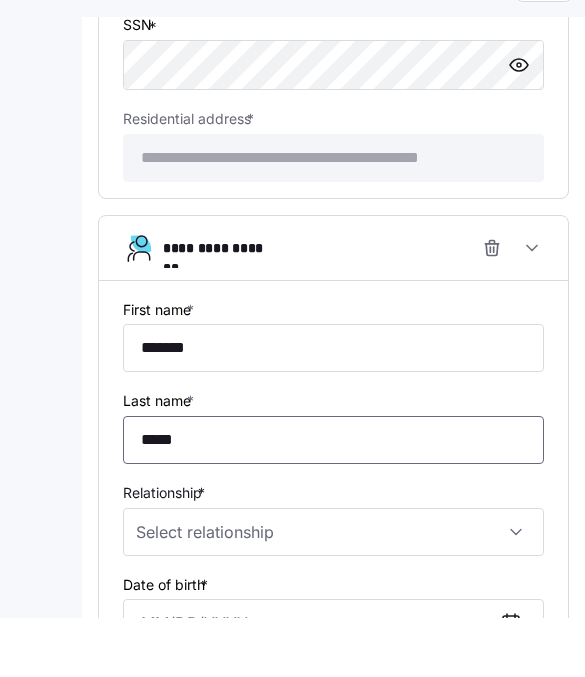type on "*****" 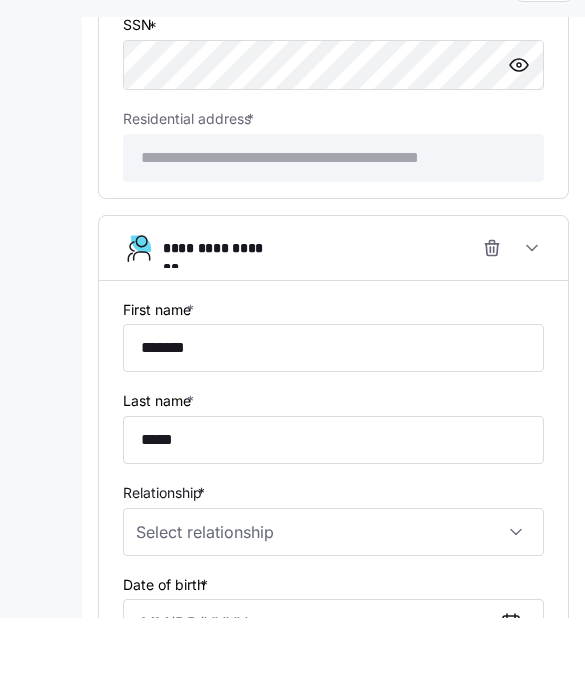 click on "Relationship  *" at bounding box center (333, 591) 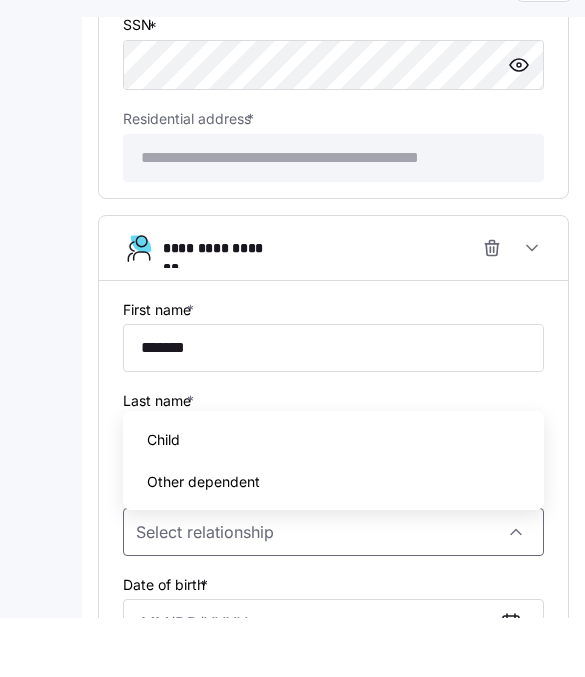 click on "Child" at bounding box center (333, 499) 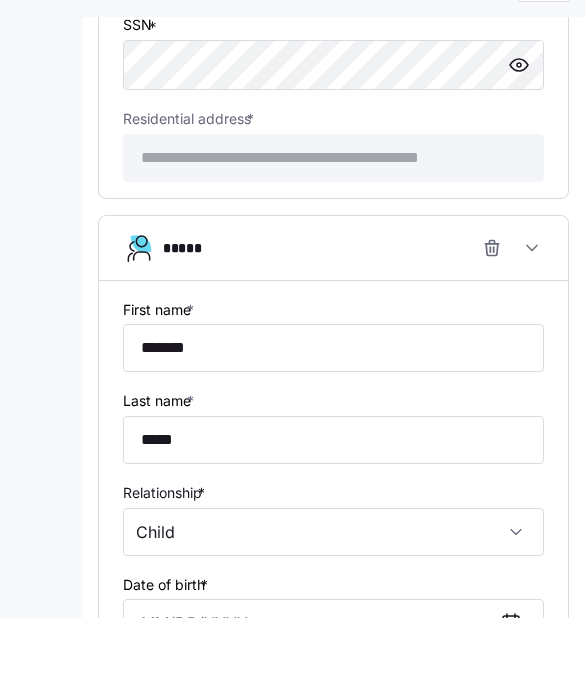 type on "Child" 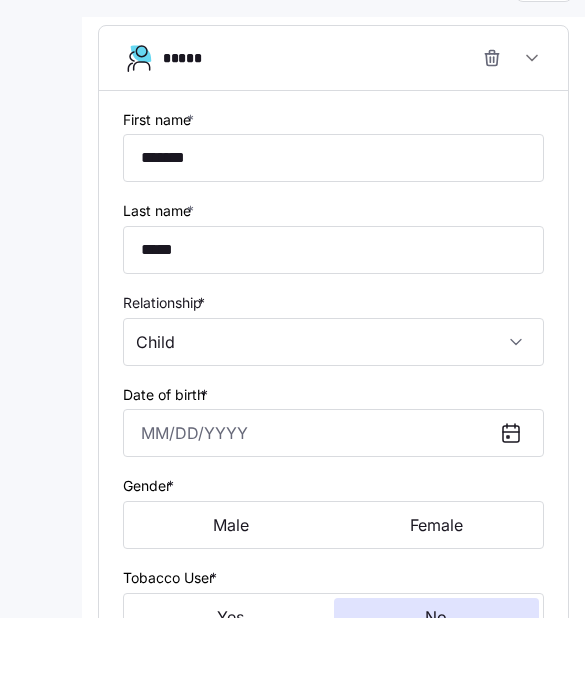 scroll, scrollTop: 3385, scrollLeft: 0, axis: vertical 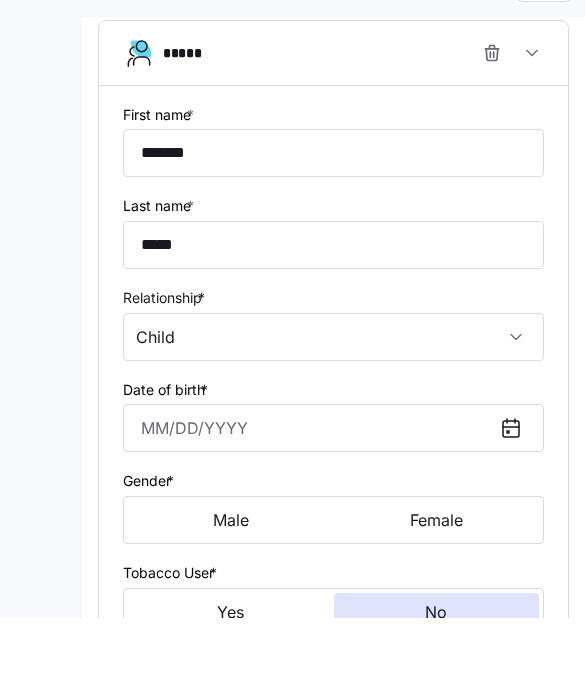 click at bounding box center (519, 487) 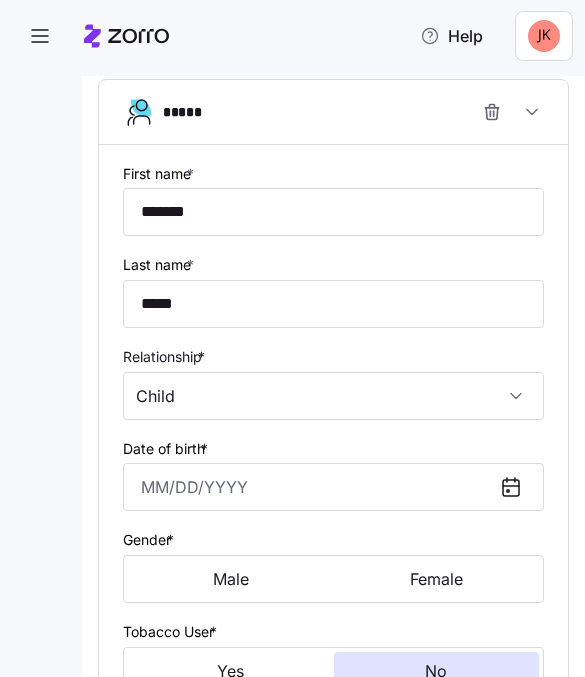 click on "Date of birth  *" at bounding box center (333, 474) 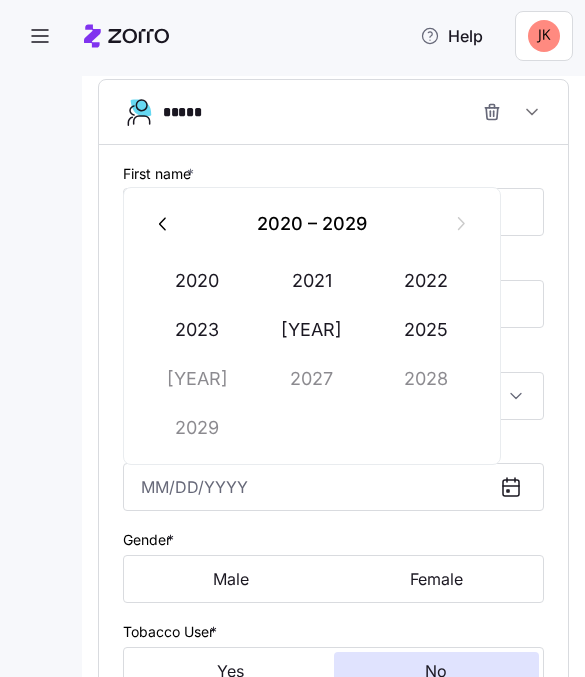 click on "[YEAR]" at bounding box center (312, 330) 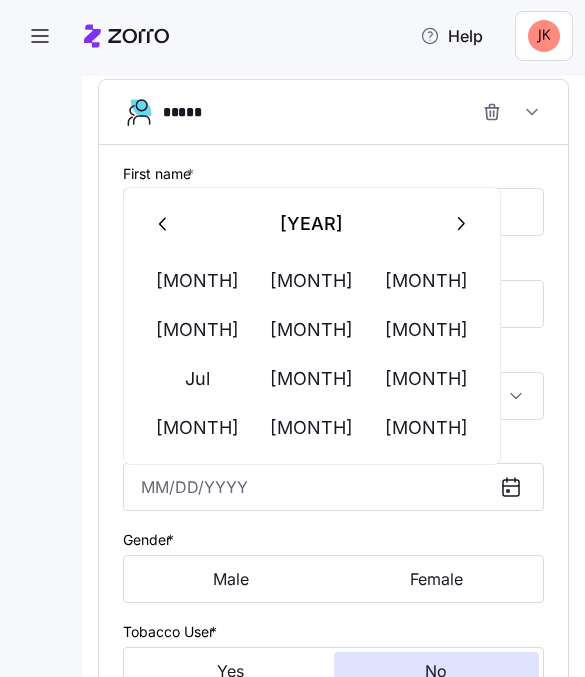 click on "[MONTH]" at bounding box center [427, 428] 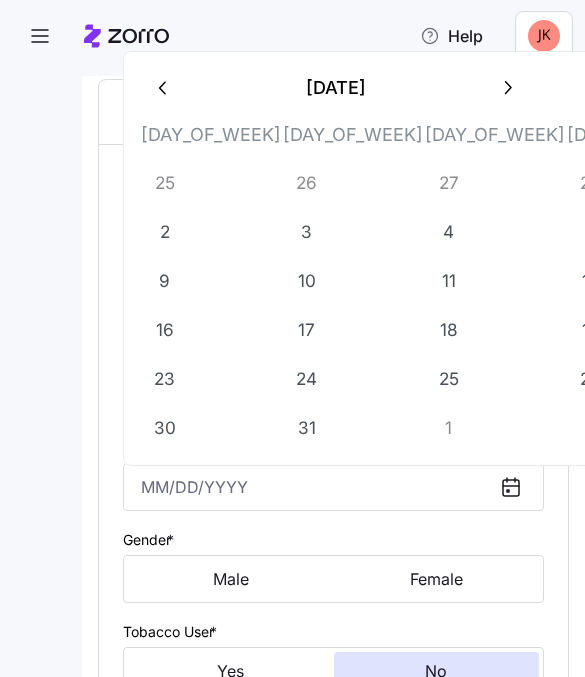 click on "13" at bounding box center (733, 281) 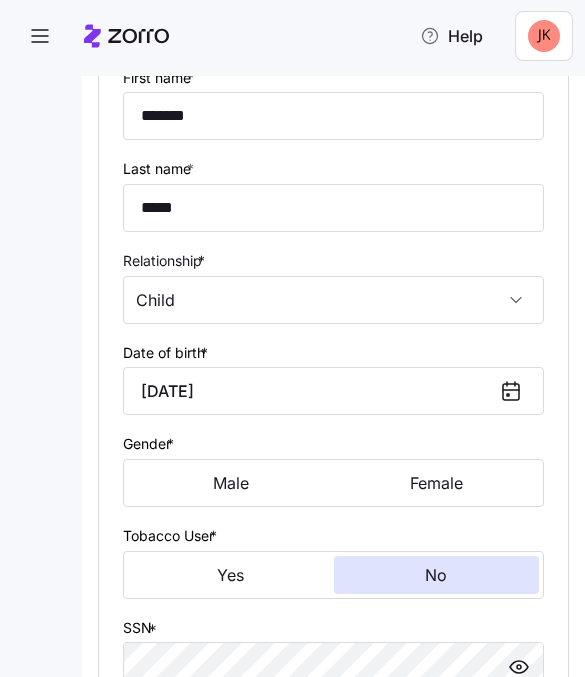 scroll, scrollTop: 3485, scrollLeft: 0, axis: vertical 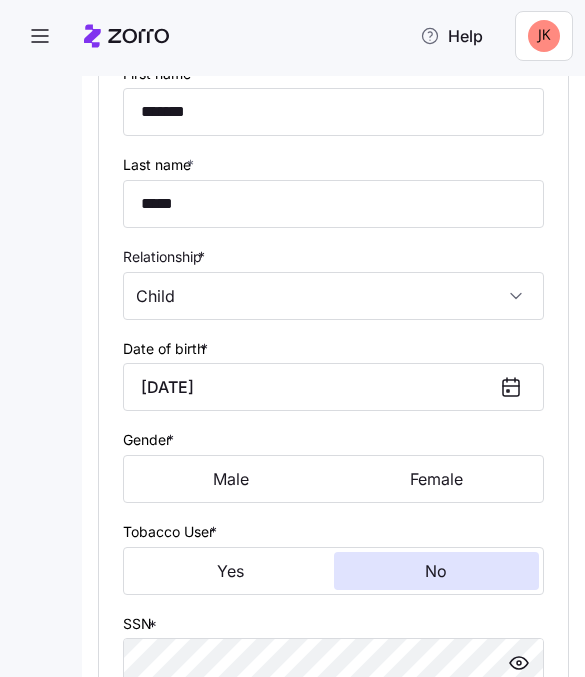 click on "Male" at bounding box center [231, 479] 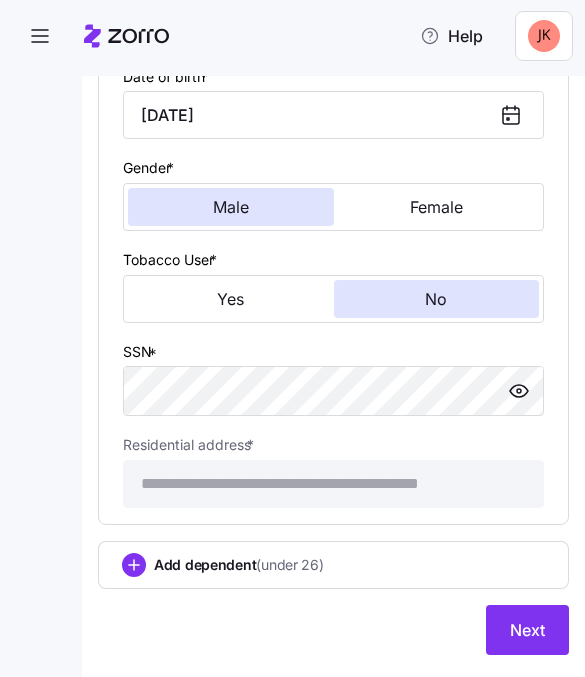 scroll, scrollTop: 3759, scrollLeft: 0, axis: vertical 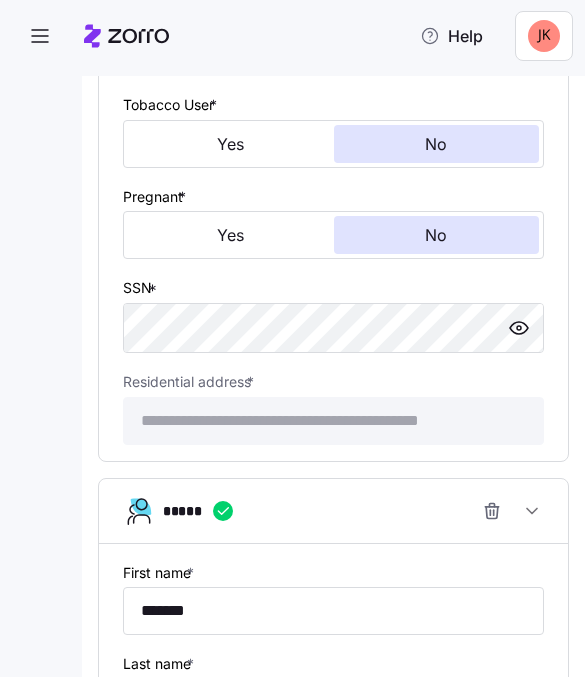 click on "**********" at bounding box center (333, 38) 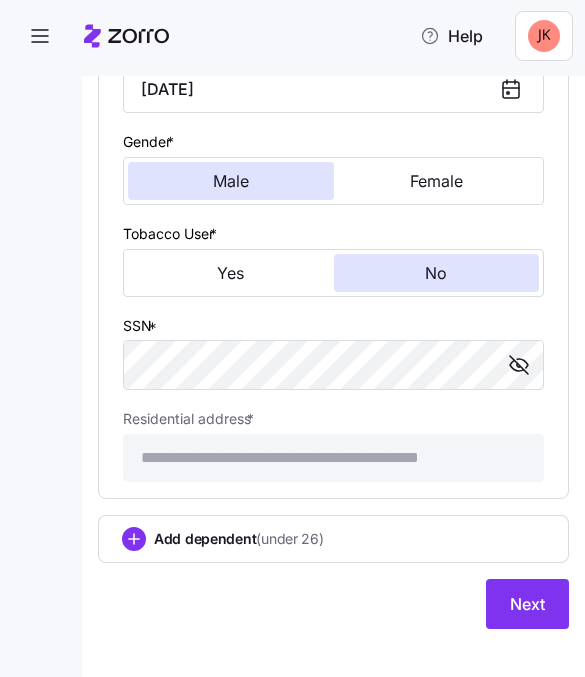 scroll, scrollTop: 3794, scrollLeft: 0, axis: vertical 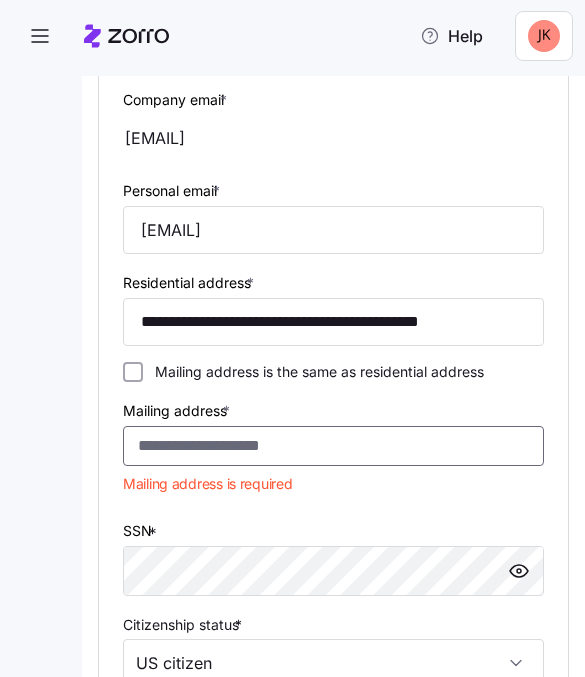 click on "Mailing address  *" at bounding box center (333, 446) 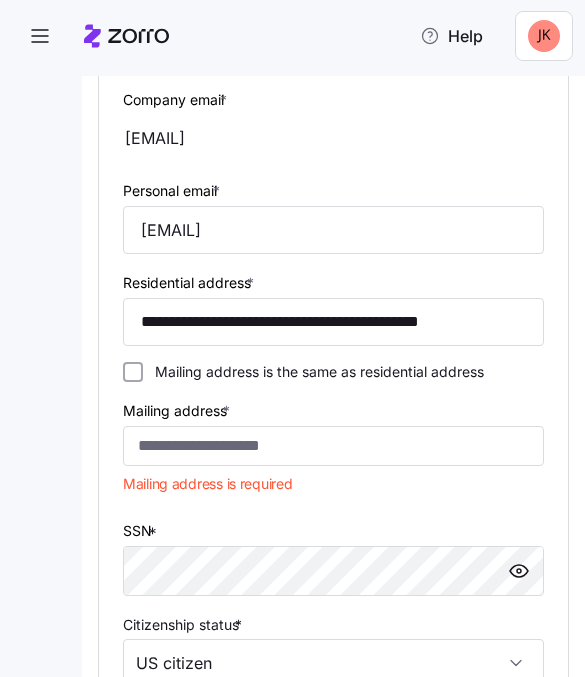 click on "Mailing address is the same as residential address" at bounding box center [313, 372] 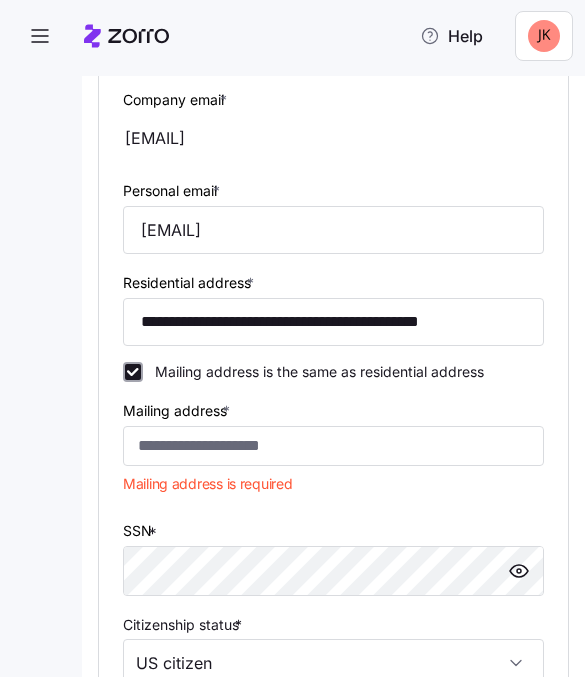 checkbox on "true" 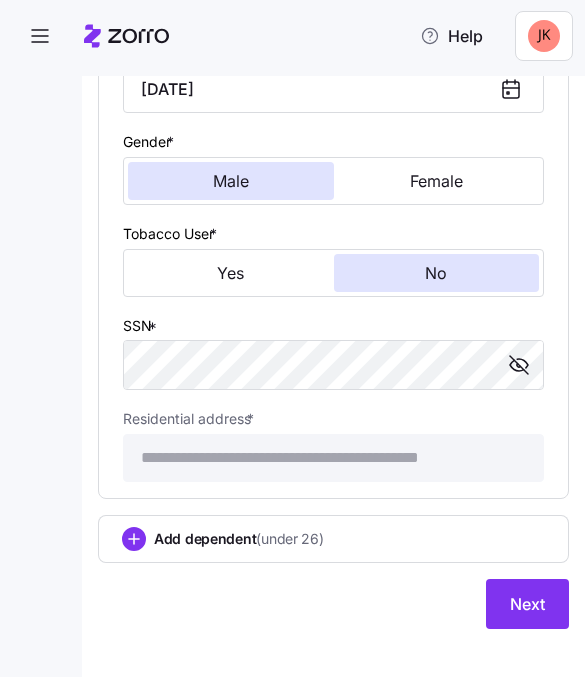 scroll, scrollTop: 3674, scrollLeft: 0, axis: vertical 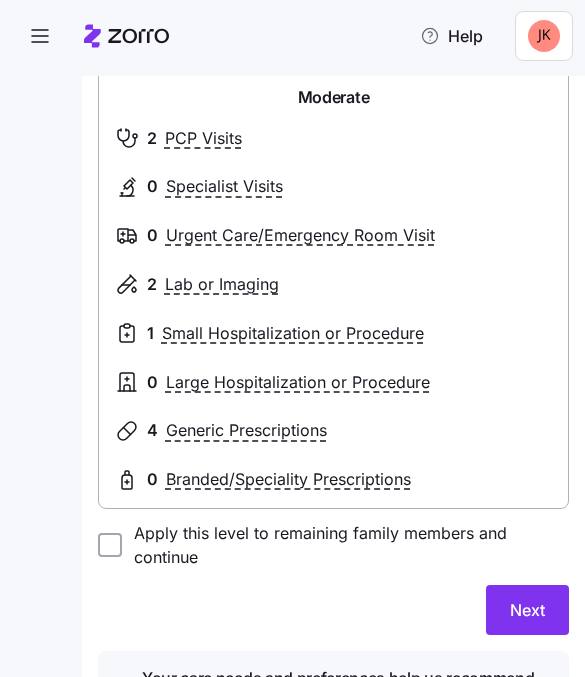 click on "Specialist Visits" at bounding box center [224, 186] 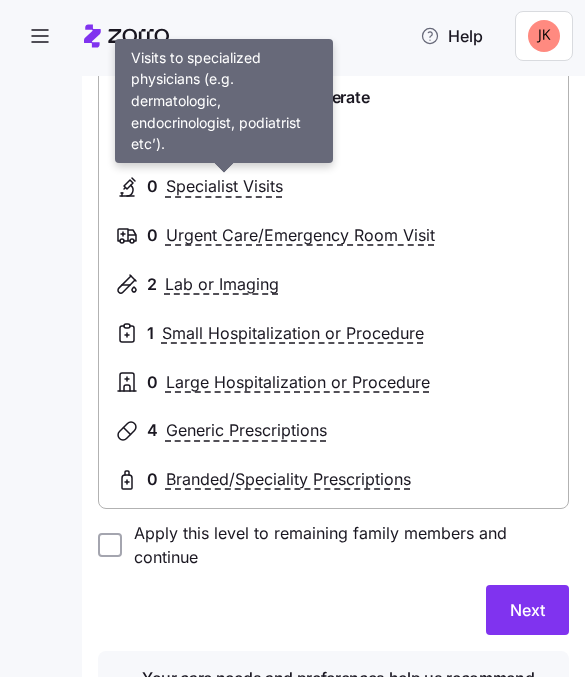click on "Urgent Care/Emergency Room Visit" at bounding box center [300, 235] 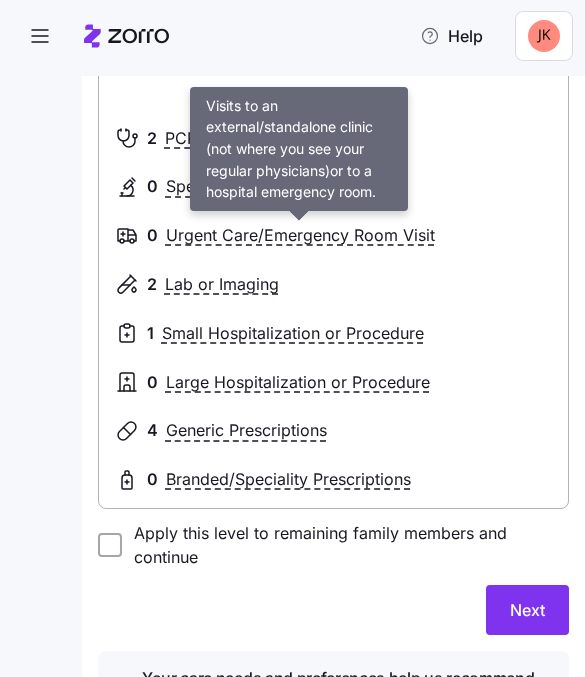 click on "Lab or Imaging" at bounding box center [222, 284] 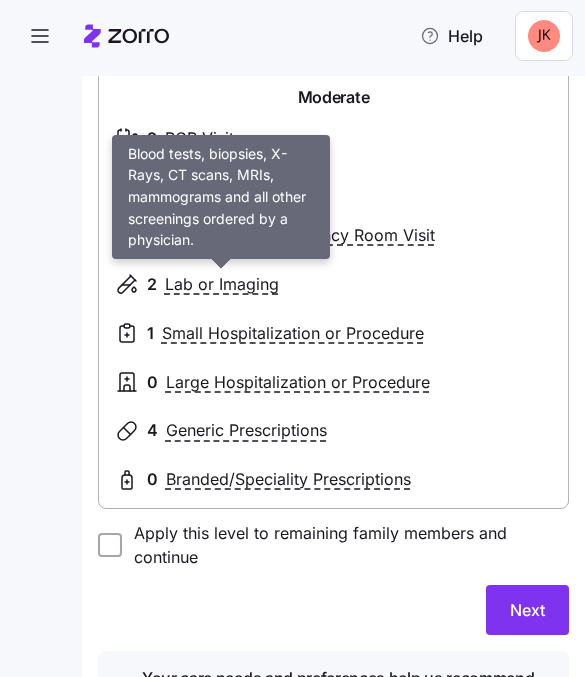 click on "Small Hospitalization or Procedure" at bounding box center (293, 333) 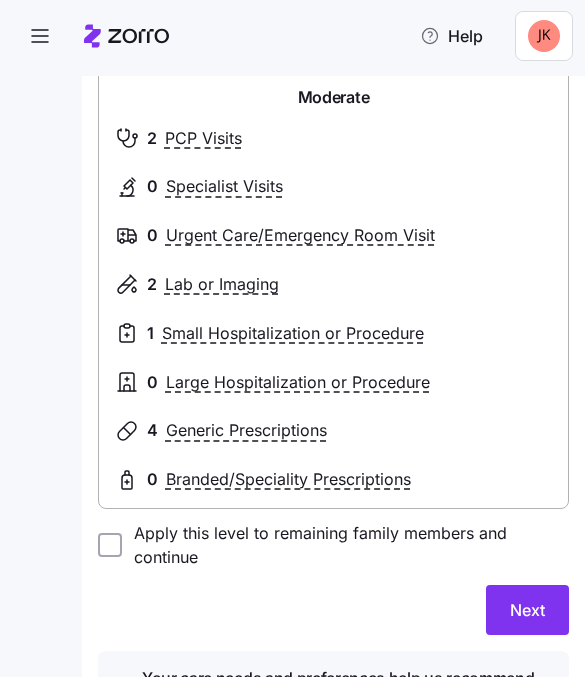 click on "Large Hospitalization or Procedure" at bounding box center (298, 382) 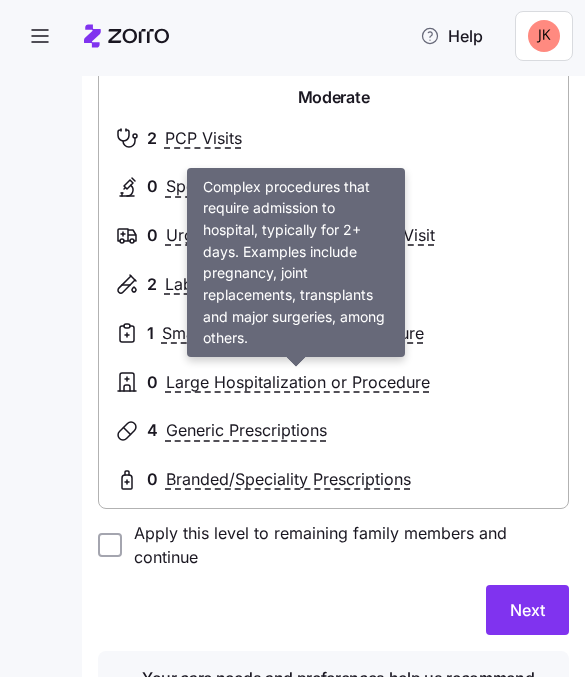 click on "Generic Prescriptions" at bounding box center [246, 430] 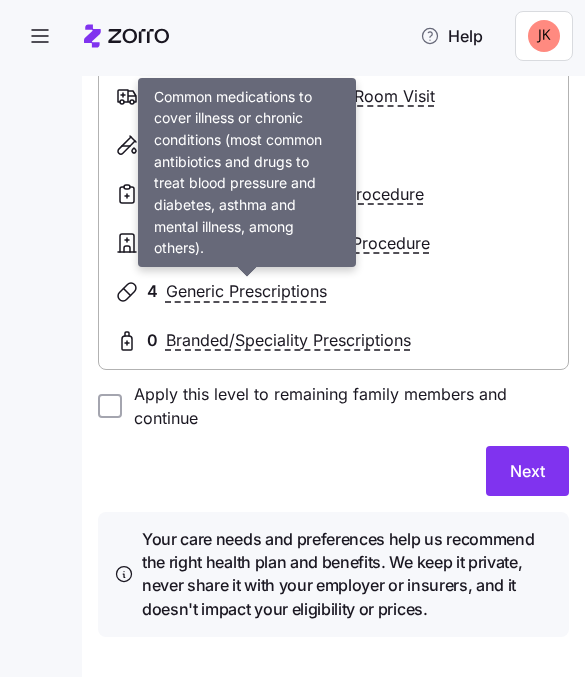 scroll, scrollTop: 467, scrollLeft: 0, axis: vertical 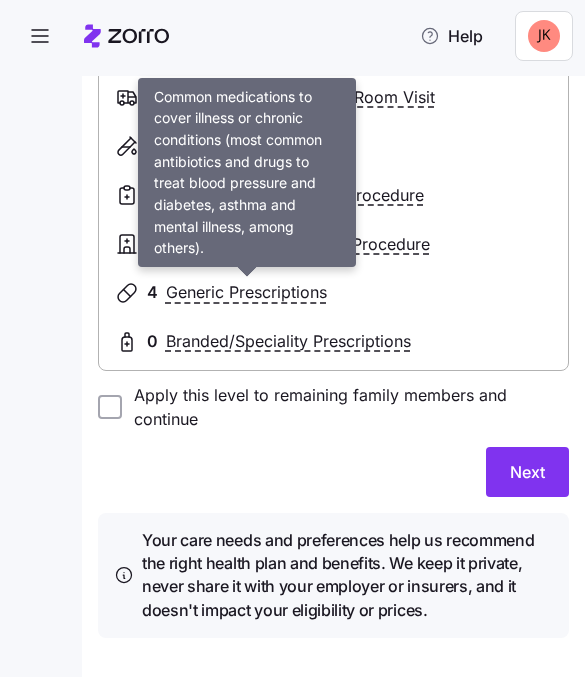 click on "Apply this level to remaining family members and continue" at bounding box center [345, 407] 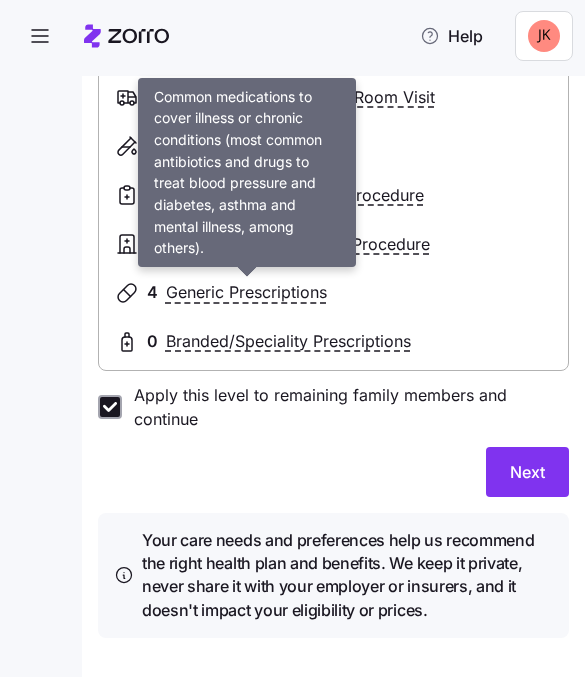 checkbox on "true" 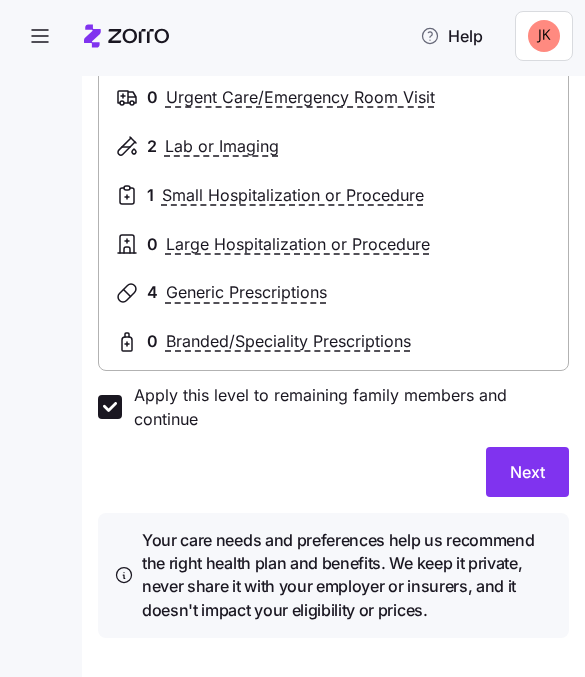 click on "Next" at bounding box center (527, 472) 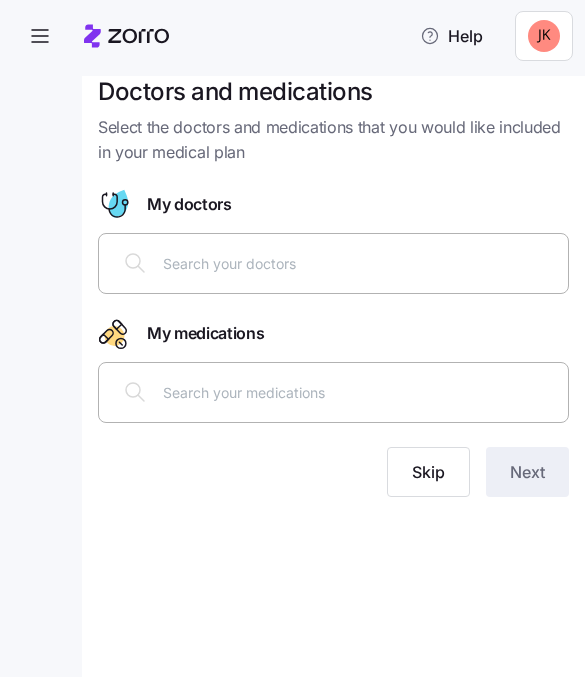click at bounding box center (333, 263) 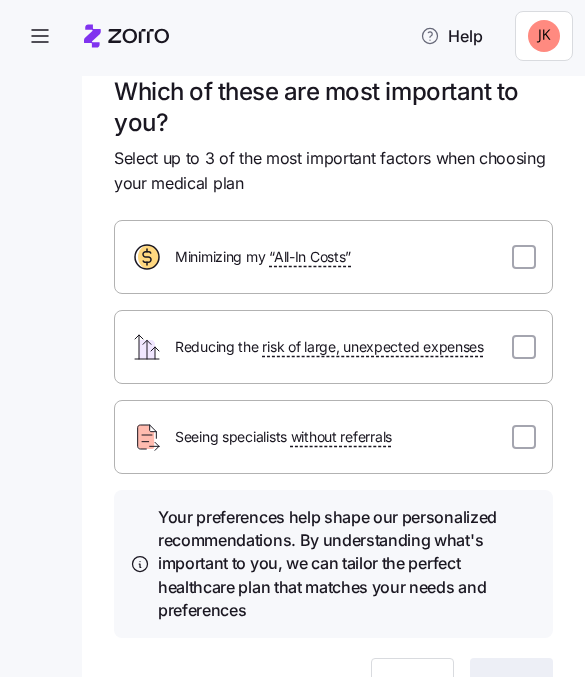 click at bounding box center (524, 347) 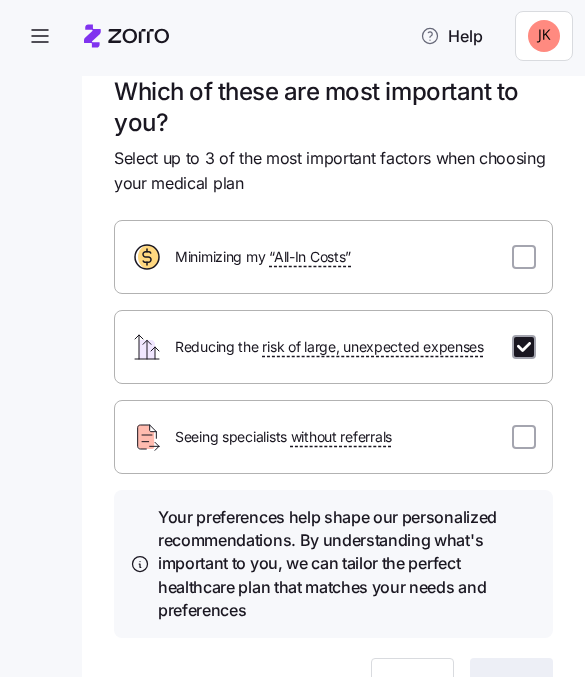 checkbox on "true" 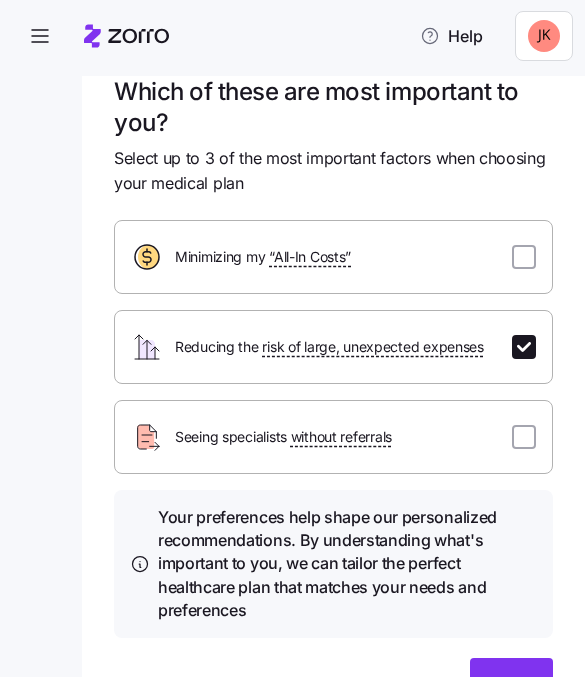 click at bounding box center (524, 437) 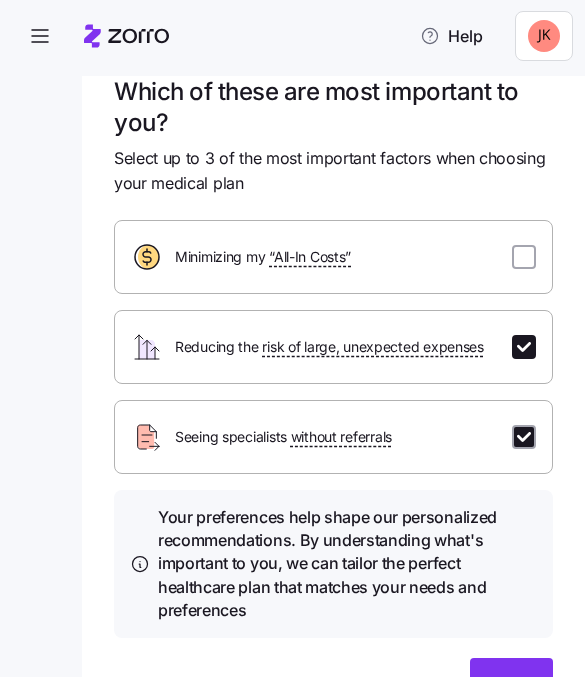 checkbox on "true" 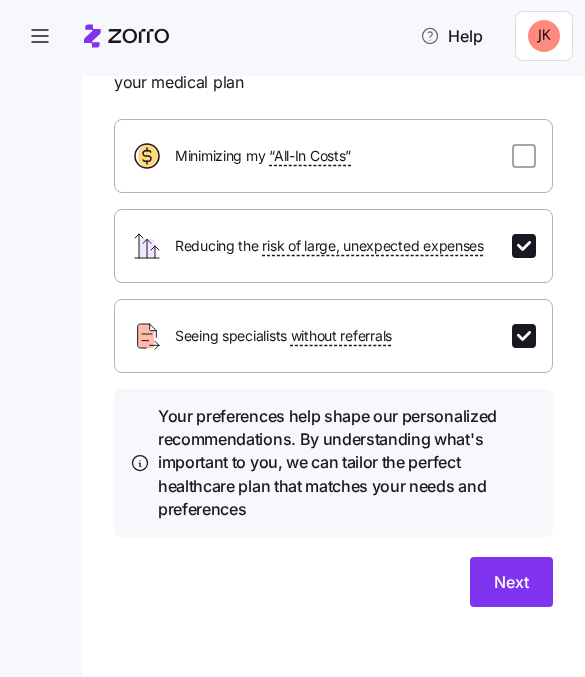 scroll, scrollTop: 100, scrollLeft: 0, axis: vertical 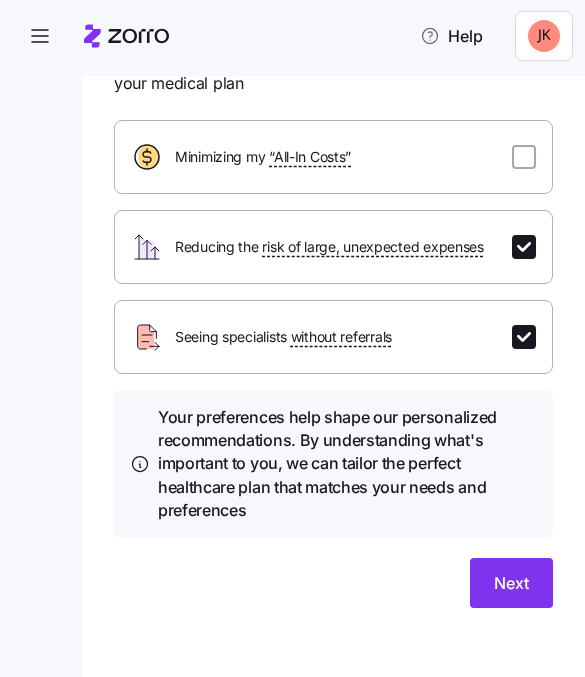 click at bounding box center (524, 157) 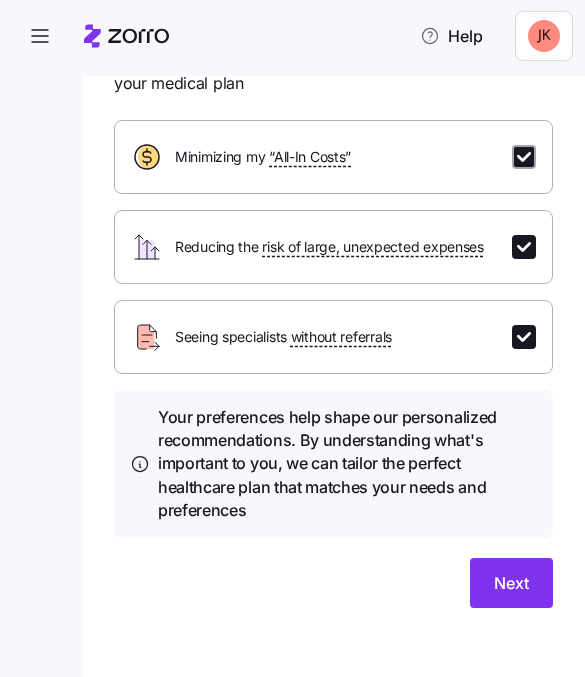 checkbox on "true" 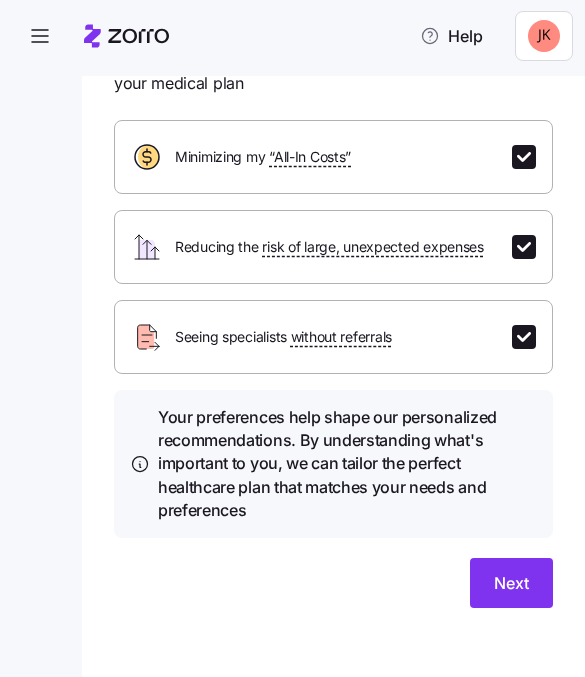 click on "Next" at bounding box center [511, 583] 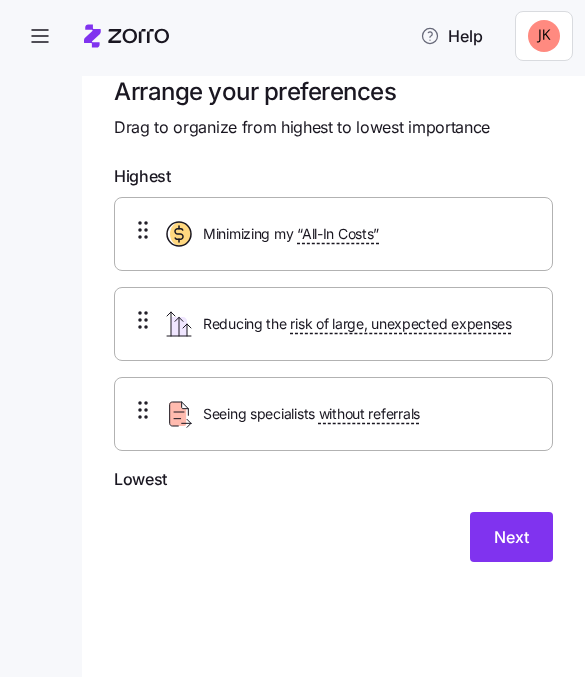 scroll, scrollTop: 0, scrollLeft: 0, axis: both 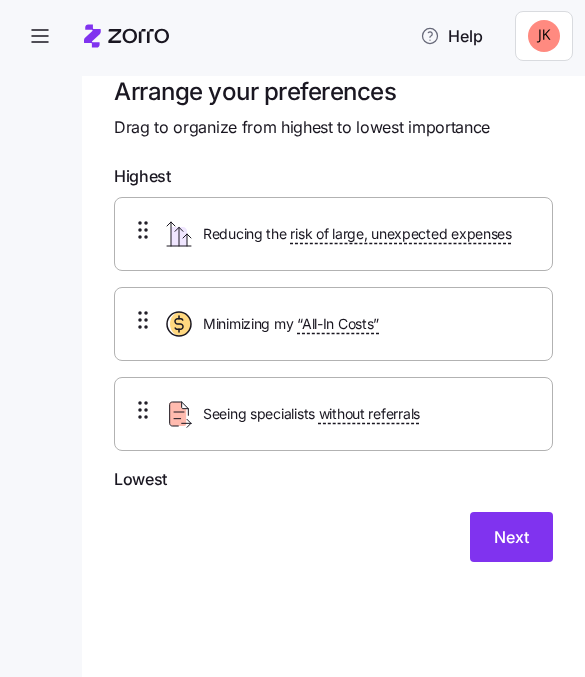 click on "Next" at bounding box center (511, 537) 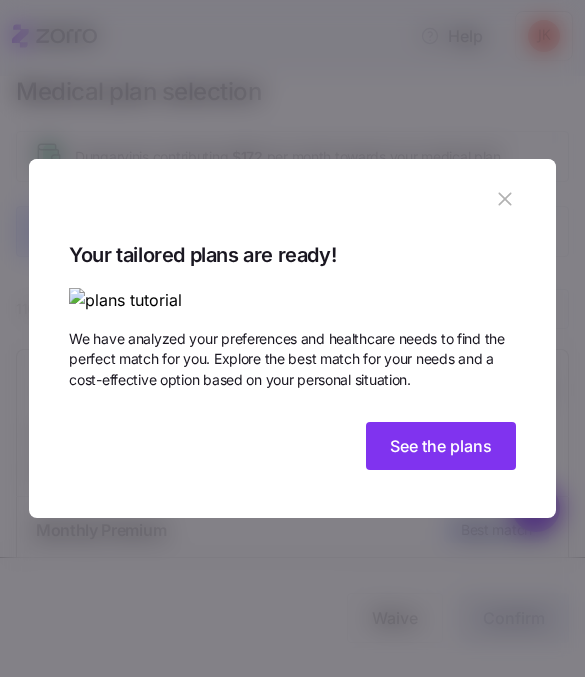 click on "See the plans" at bounding box center [441, 446] 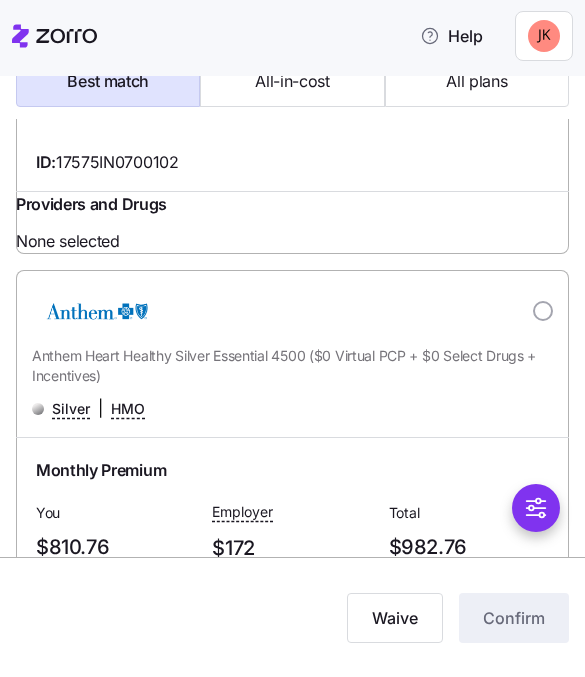scroll, scrollTop: 7973, scrollLeft: 0, axis: vertical 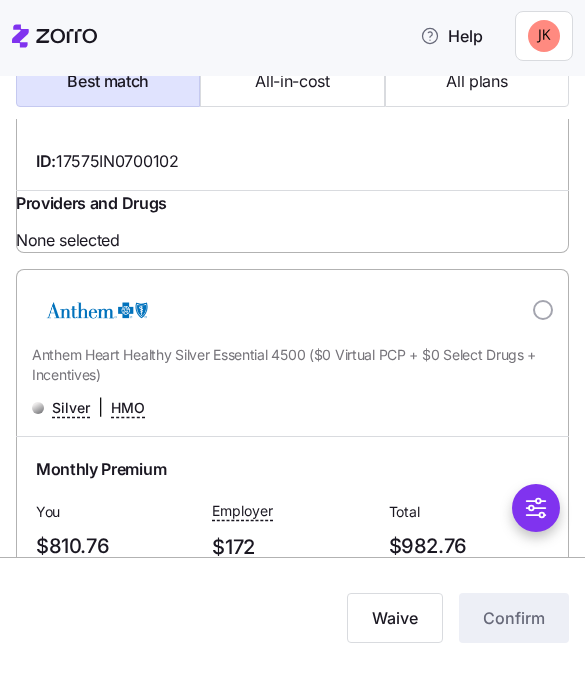 click on "All-in-cost" at bounding box center (292, 81) 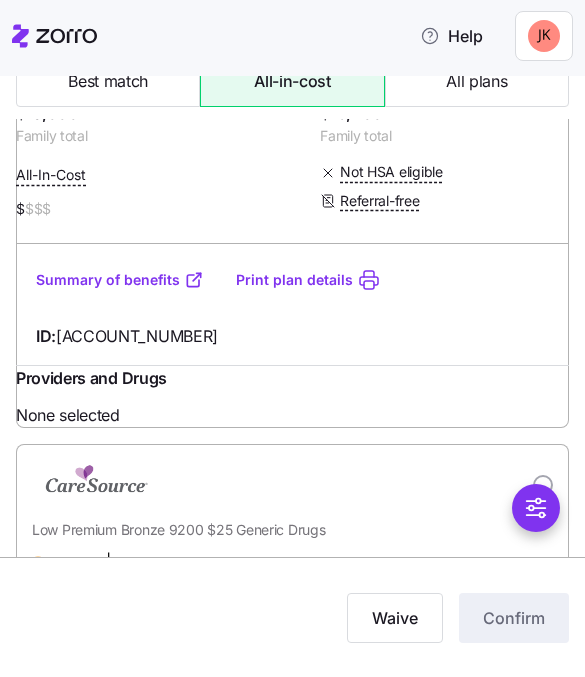scroll, scrollTop: 13013, scrollLeft: 0, axis: vertical 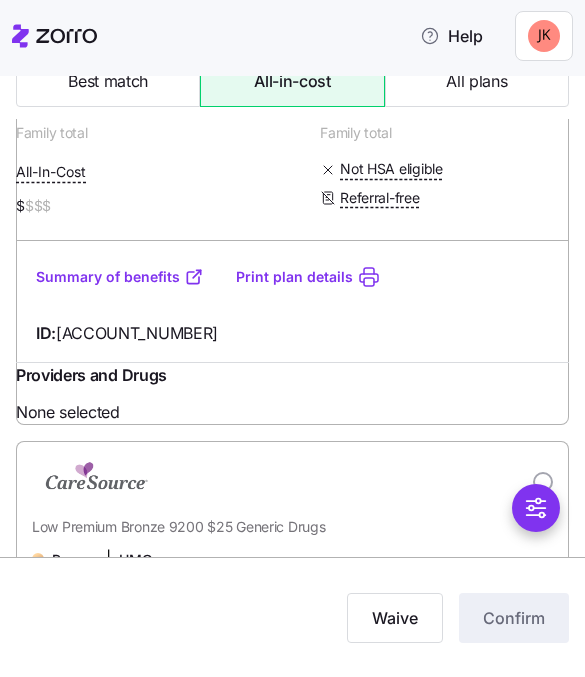 click on "Summary of benefits" at bounding box center [120, -439] 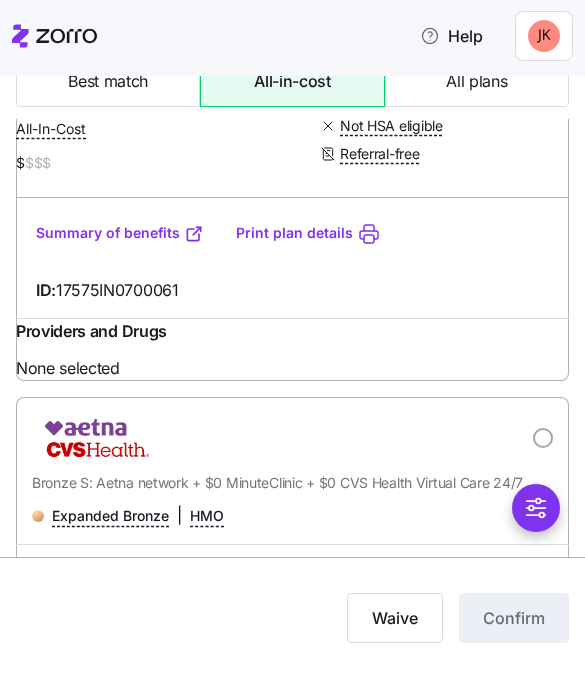 scroll, scrollTop: 12289, scrollLeft: 0, axis: vertical 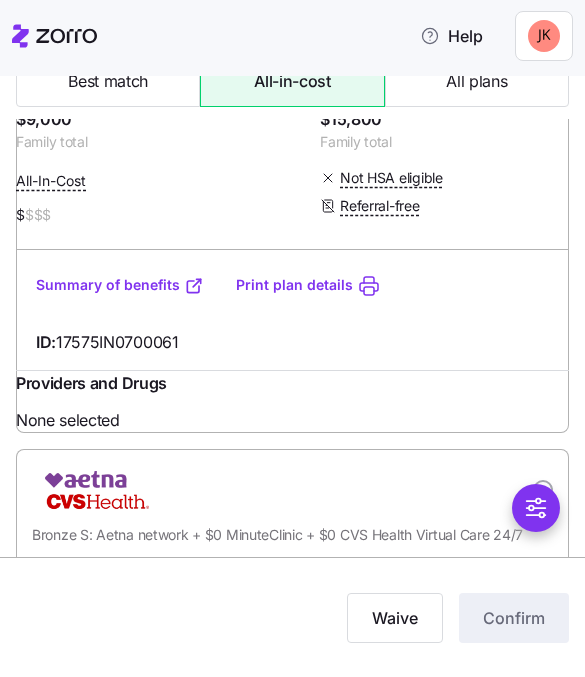 click on "All plans" at bounding box center [476, 81] 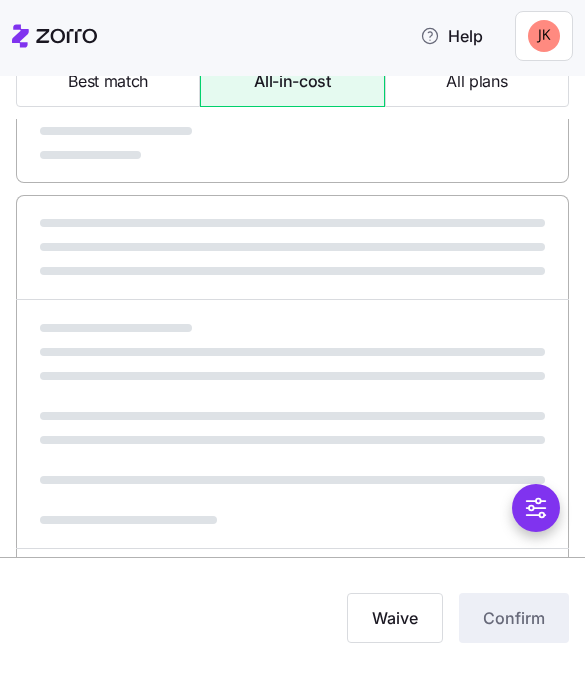 scroll, scrollTop: 1045, scrollLeft: 0, axis: vertical 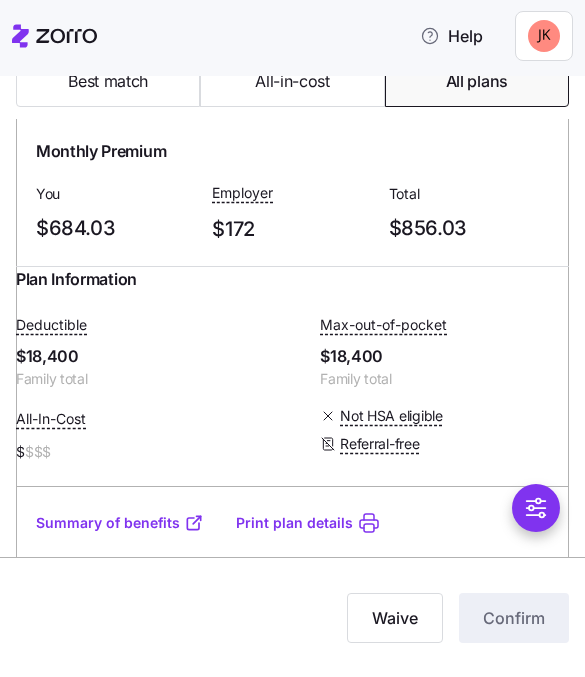 type on "Premium" 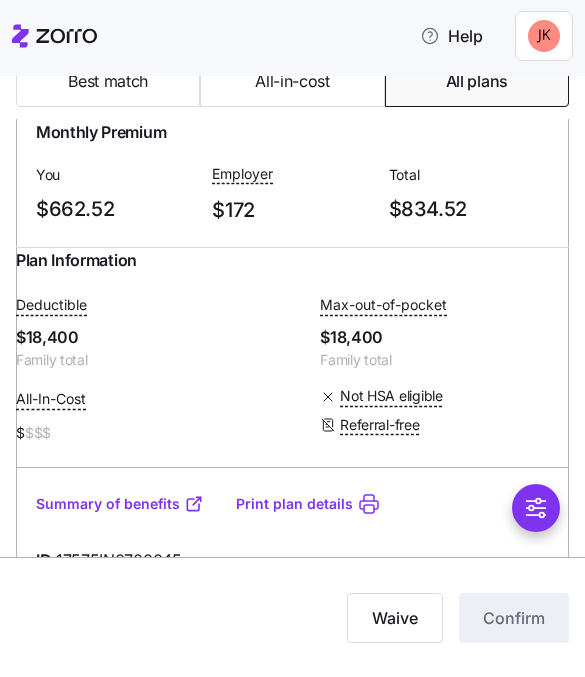 scroll, scrollTop: 399, scrollLeft: 0, axis: vertical 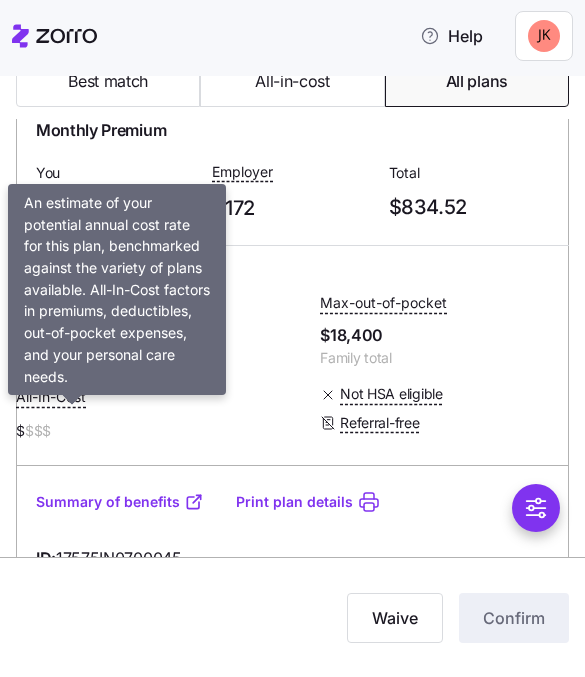 click on "All-In-Cost" at bounding box center (51, 397) 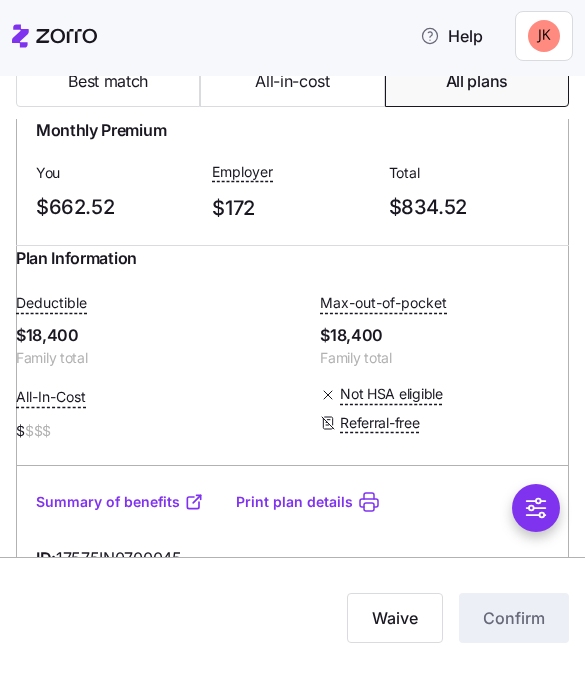 click on "$662.52" at bounding box center (116, 207) 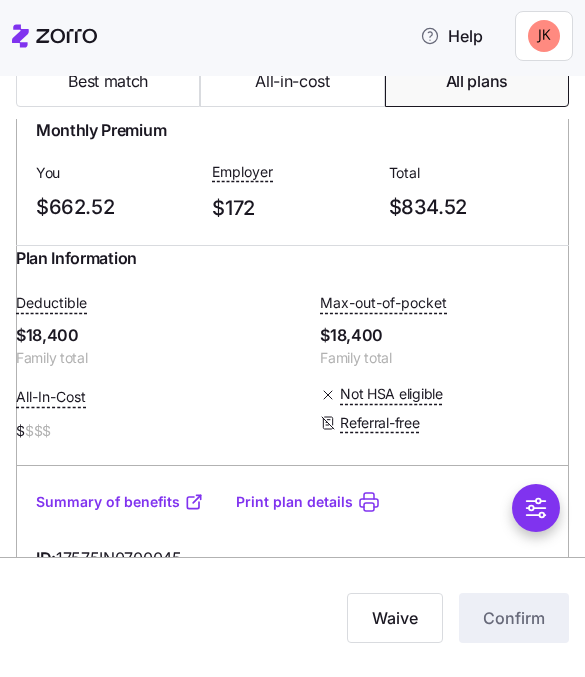 click on "Employer" at bounding box center (242, 172) 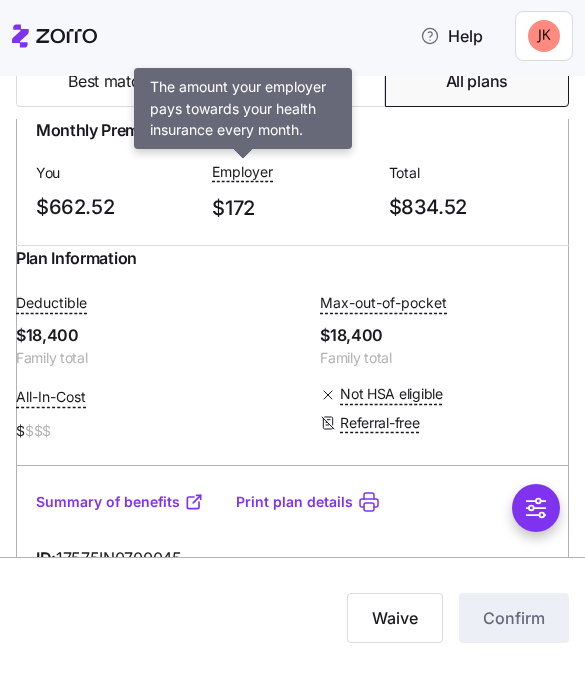 click on "Employer $172" at bounding box center (292, 192) 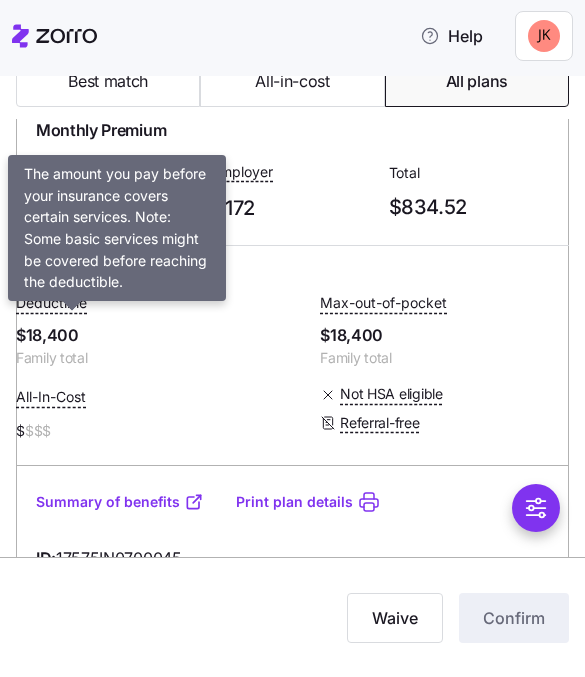 click on "Deductible" at bounding box center (51, 303) 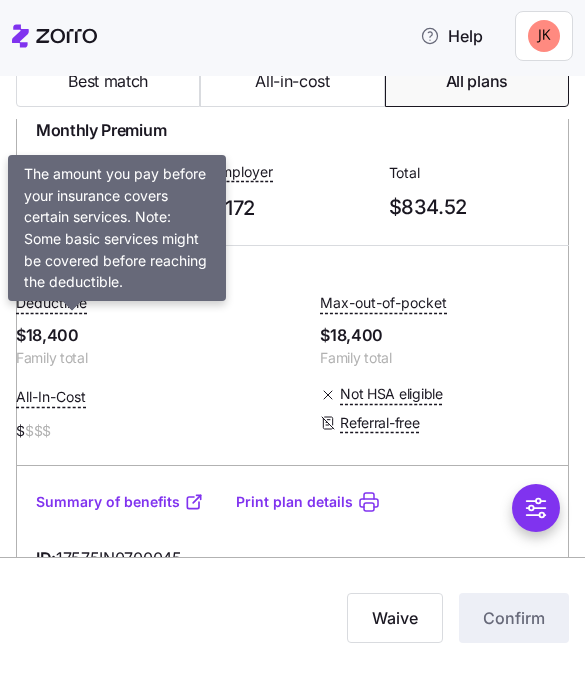 click on "Max-out-of-pocket" at bounding box center (383, 303) 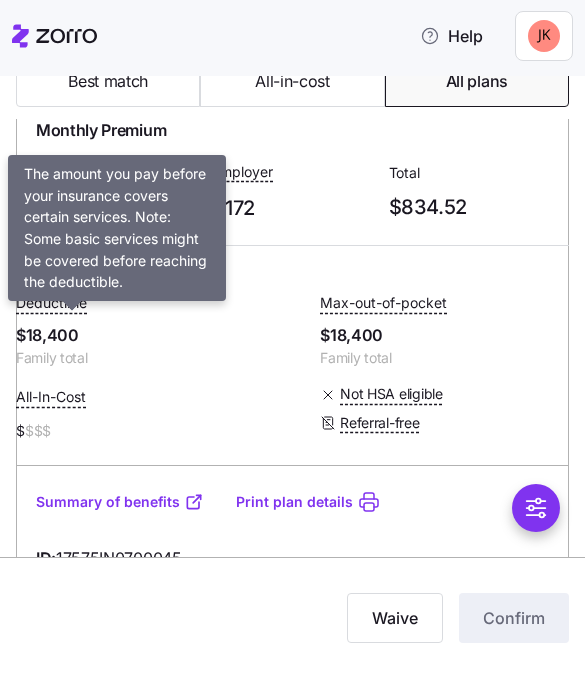 click on "Deductible" at bounding box center [51, 303] 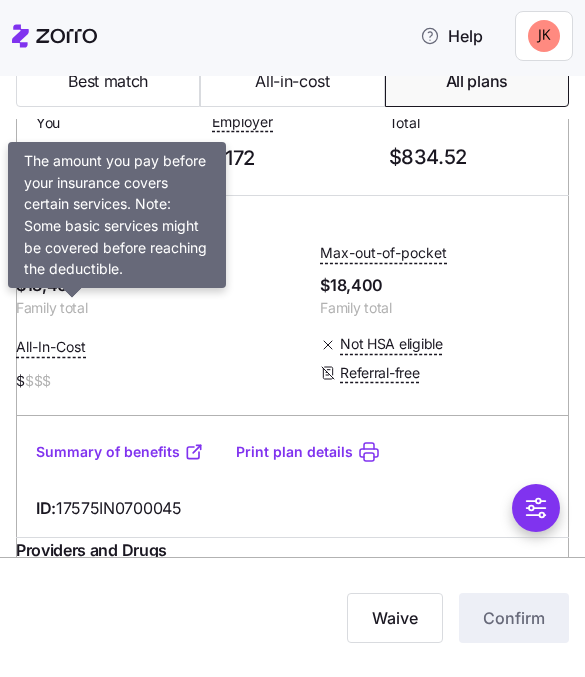 scroll, scrollTop: 454, scrollLeft: 0, axis: vertical 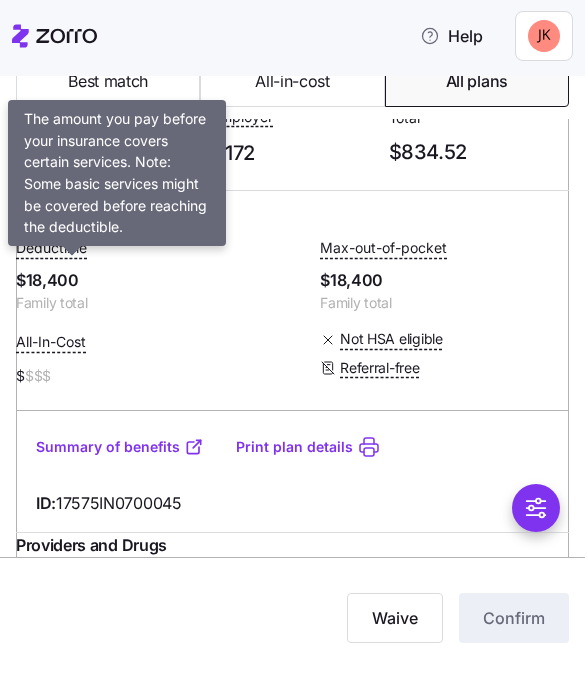 click on "Deductible $18,400 Family total Max-out-of-pocket $18,400 Family total All-In-Cost $ $$$ Not HSA eligible Referral-free" at bounding box center [292, 312] 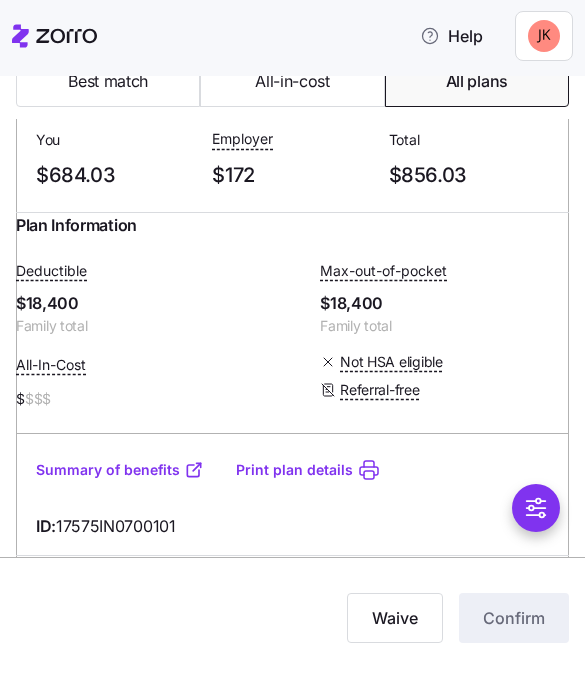 scroll, scrollTop: 1149, scrollLeft: 0, axis: vertical 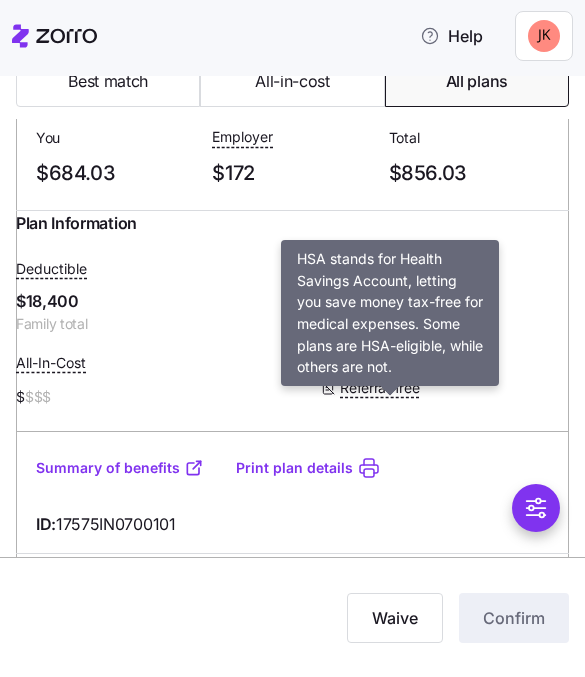 click on "Not HSA eligible" at bounding box center (391, 360) 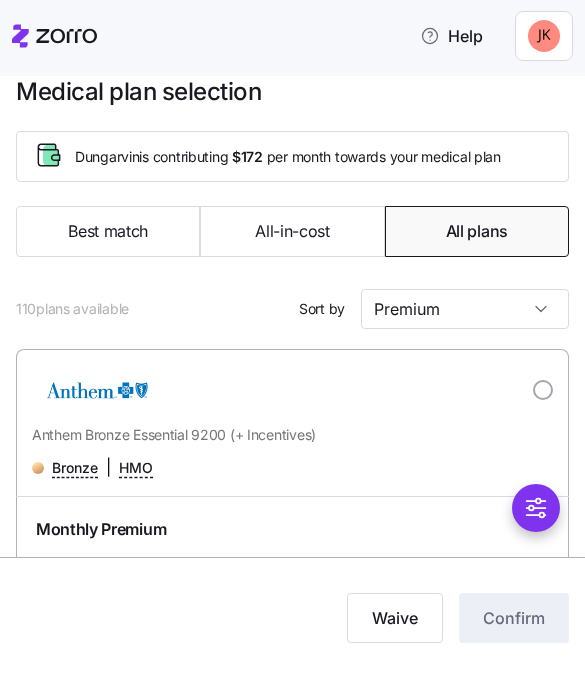 scroll, scrollTop: 0, scrollLeft: 0, axis: both 